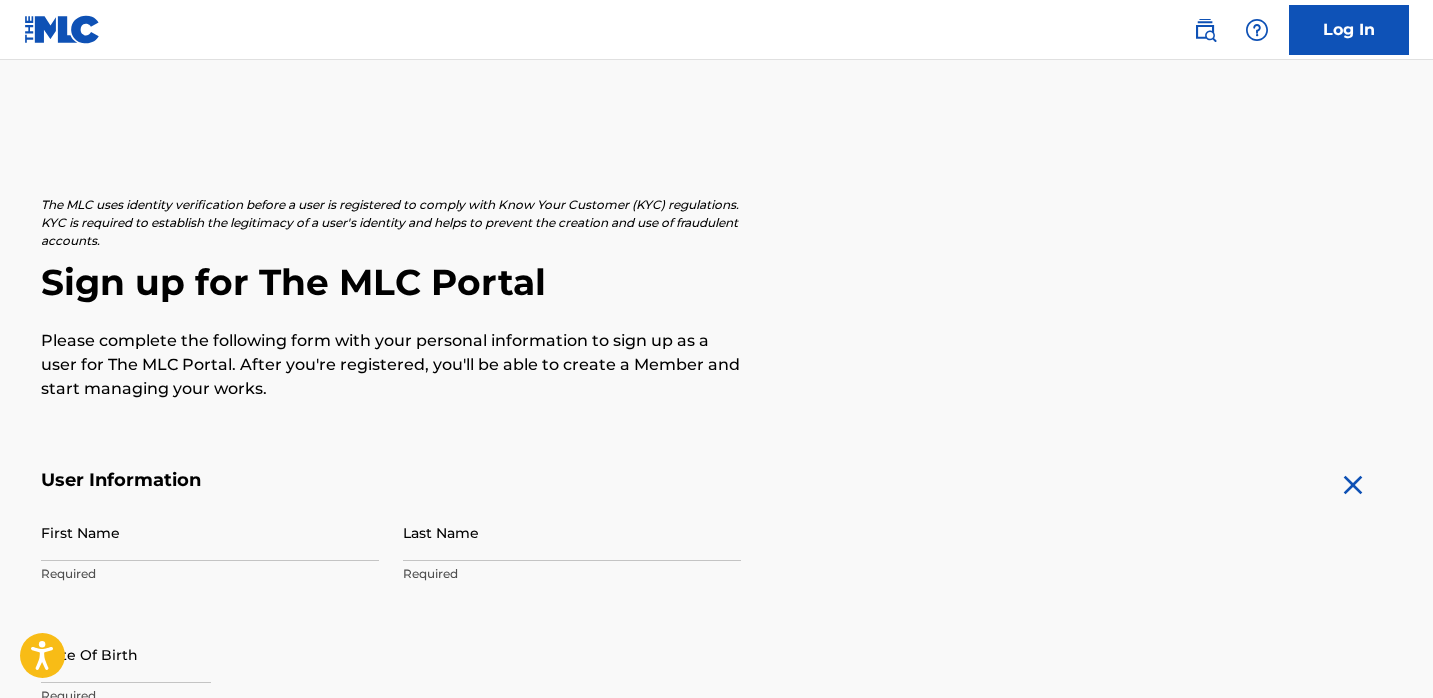 scroll, scrollTop: 0, scrollLeft: 0, axis: both 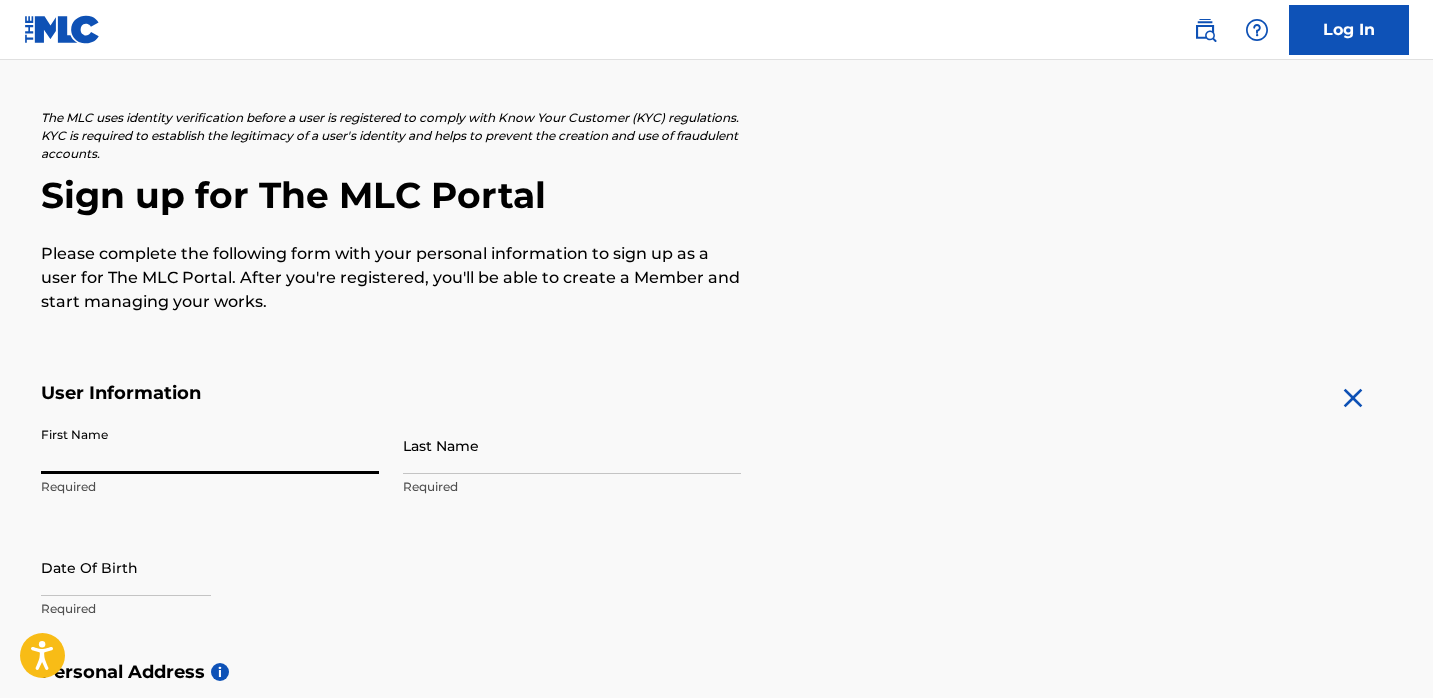 click on "First Name" at bounding box center [210, 445] 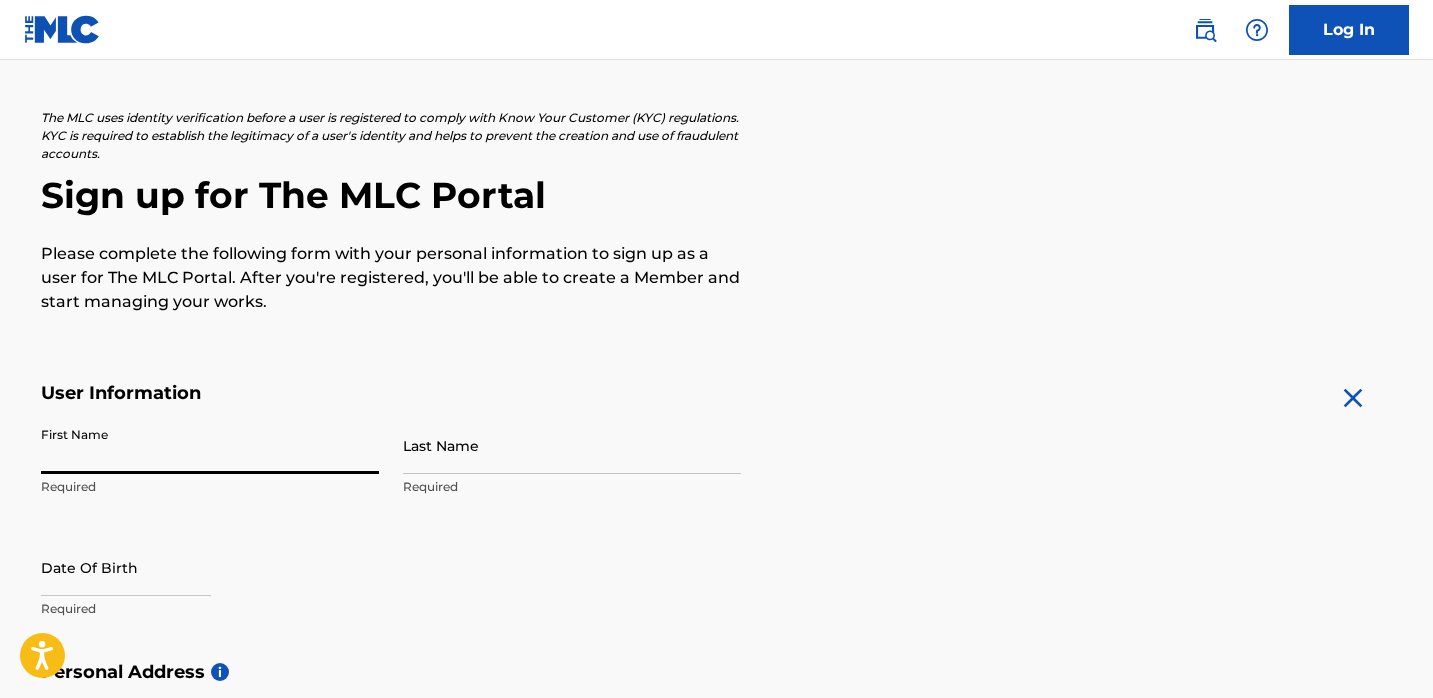 type on "[PERSON_NAME]" 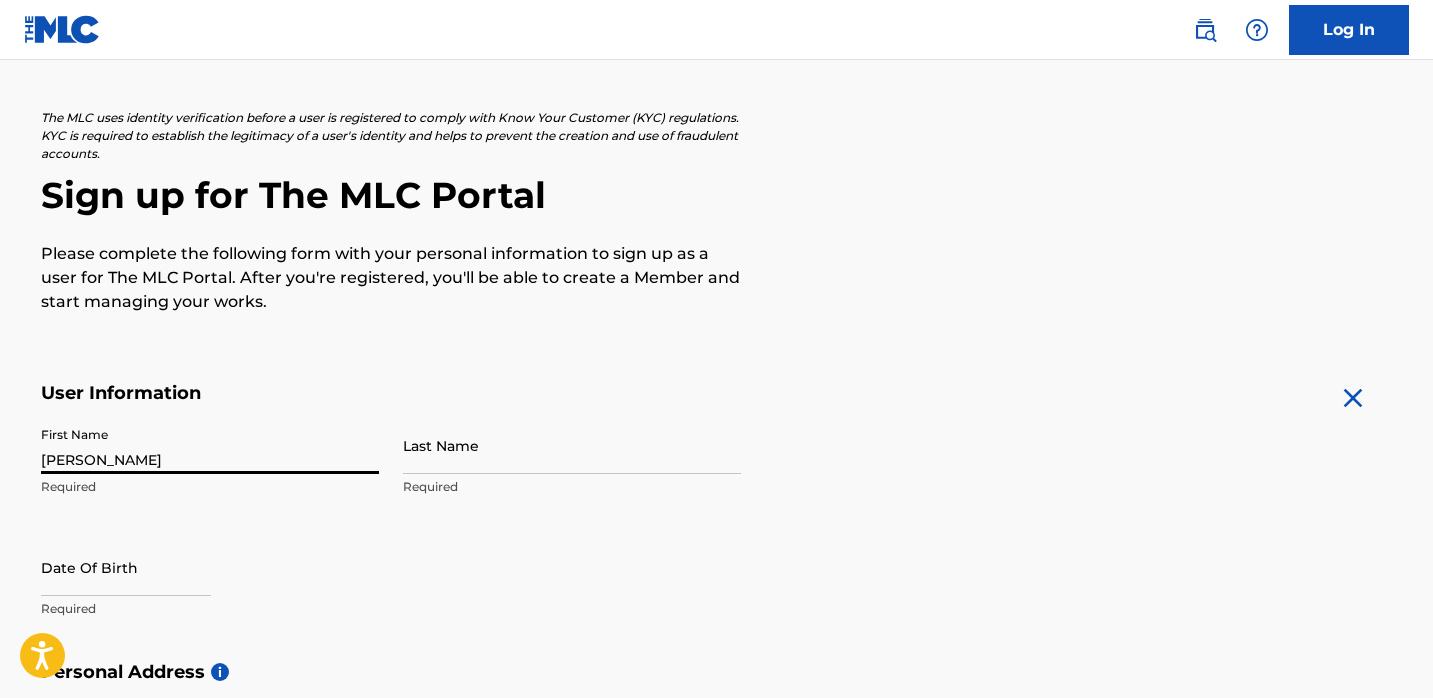 type on "Pray" 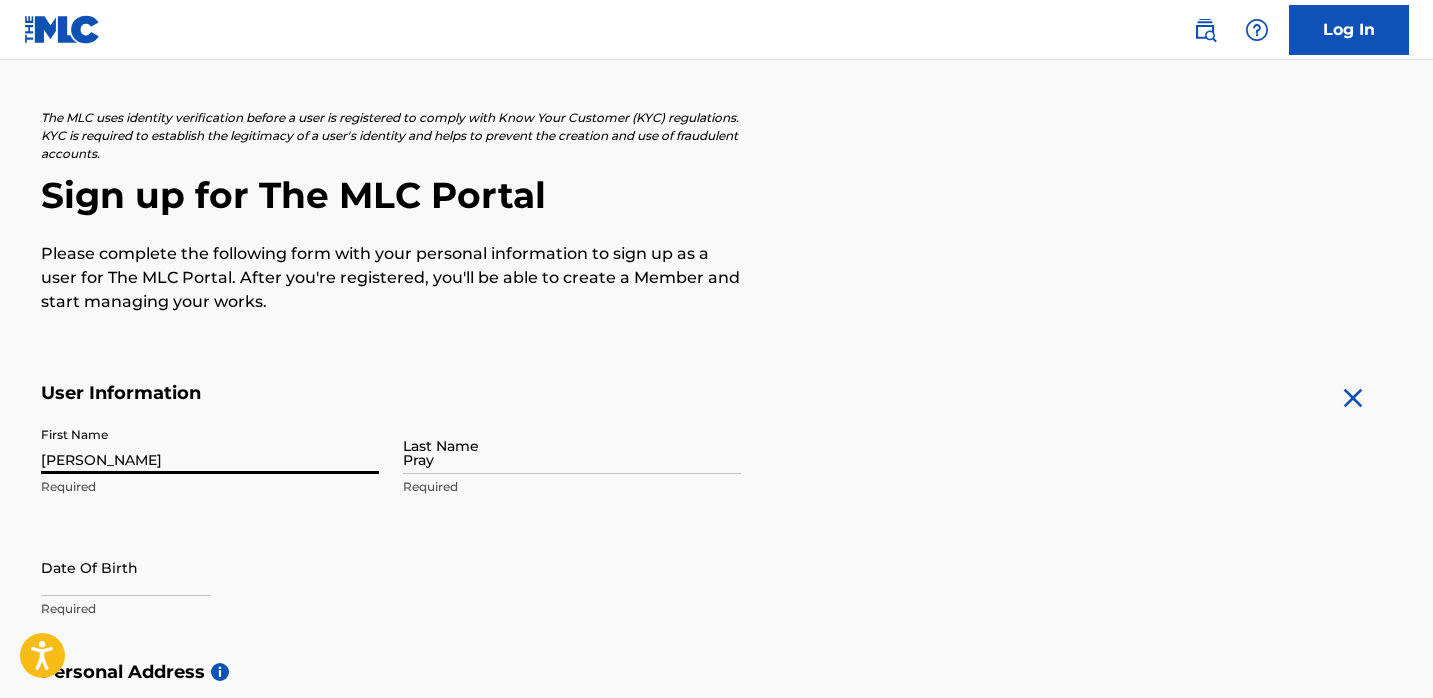 type on "[STREET_ADDRESS][PERSON_NAME]" 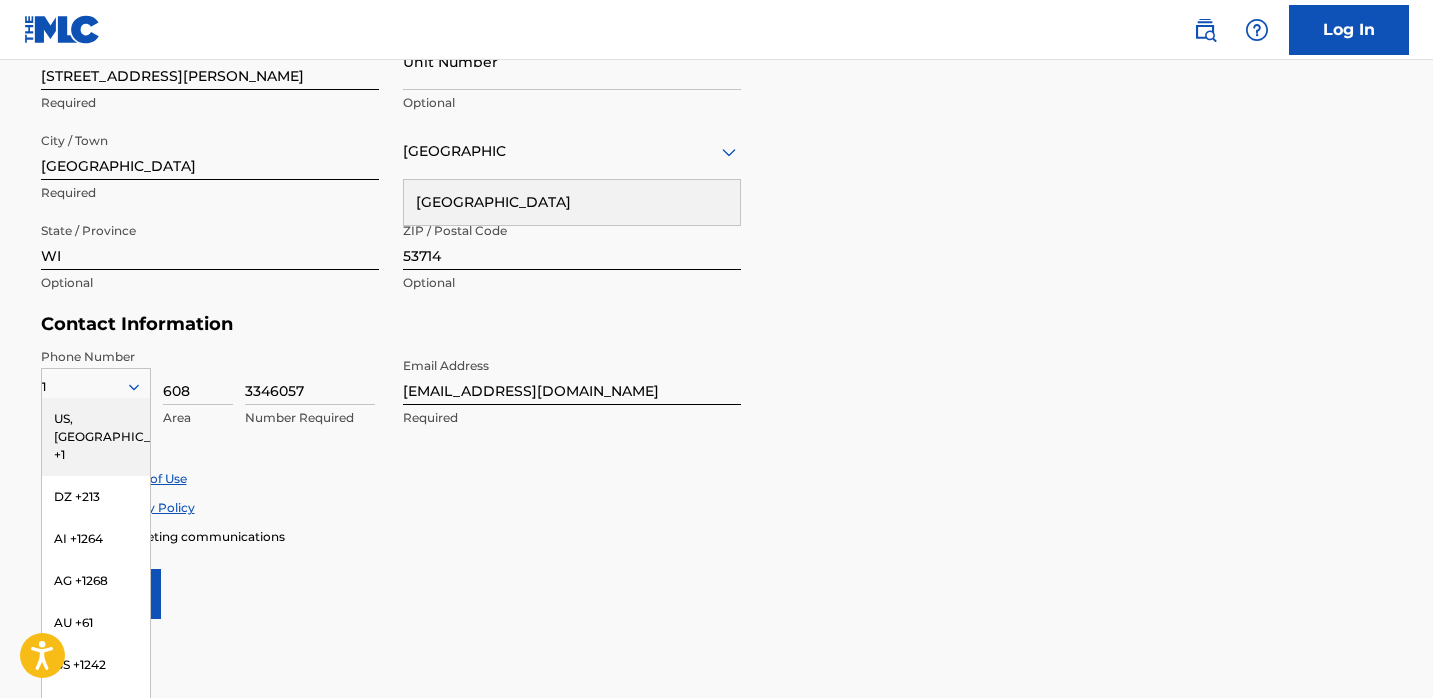 click on "Personal Address i Street Address [STREET_ADDRESS][PERSON_NAME] Required Unit Number Optional City / [GEOGRAPHIC_DATA] Required [GEOGRAPHIC_DATA] [GEOGRAPHIC_DATA] Required State / Province [GEOGRAPHIC_DATA] Optional ZIP / Postal Code 53714 Optional" at bounding box center (717, 162) 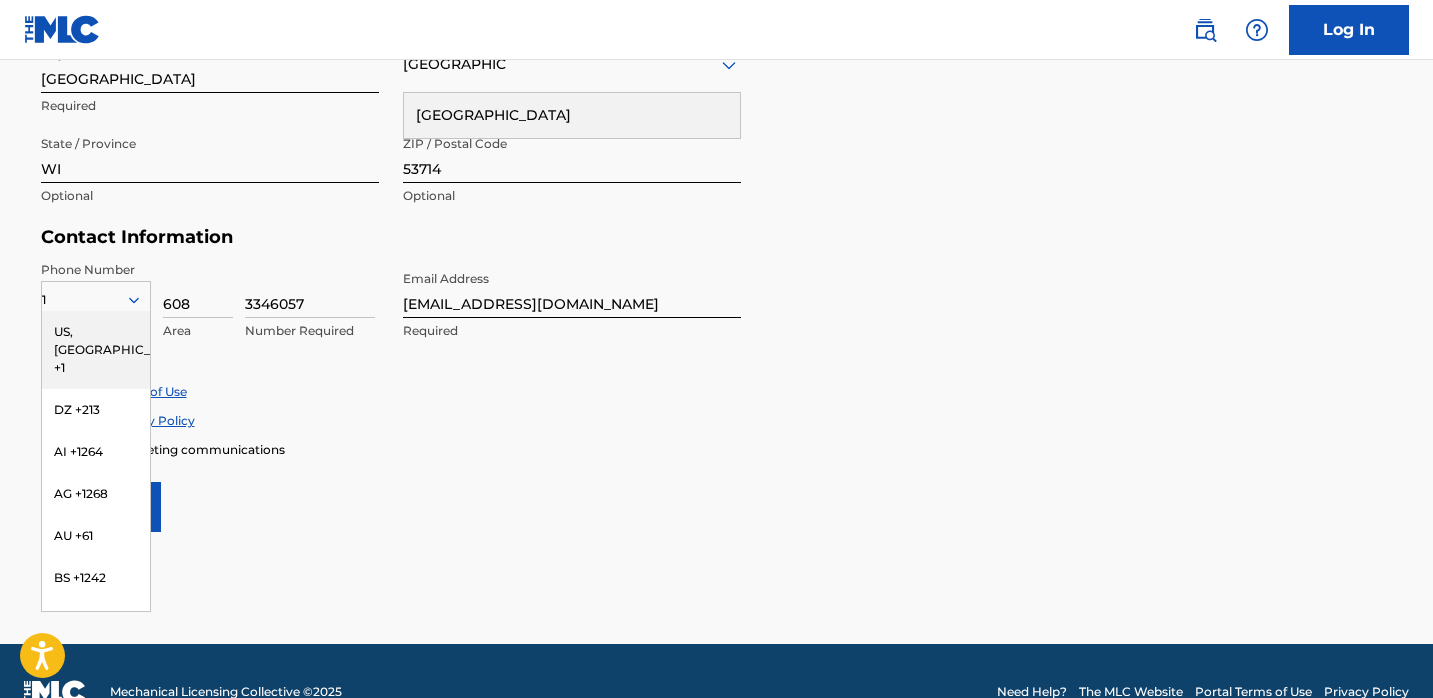 scroll, scrollTop: 865, scrollLeft: 0, axis: vertical 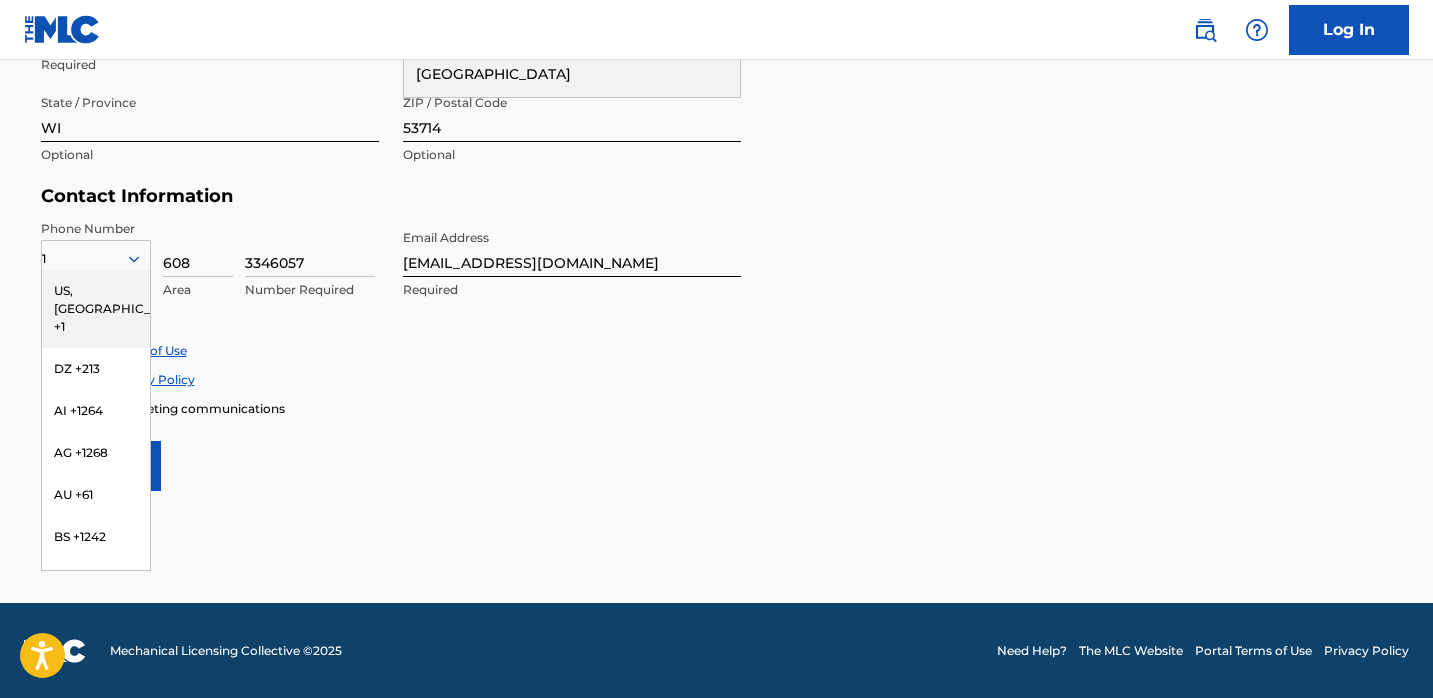 click on "US, [GEOGRAPHIC_DATA] +1" at bounding box center (96, 309) 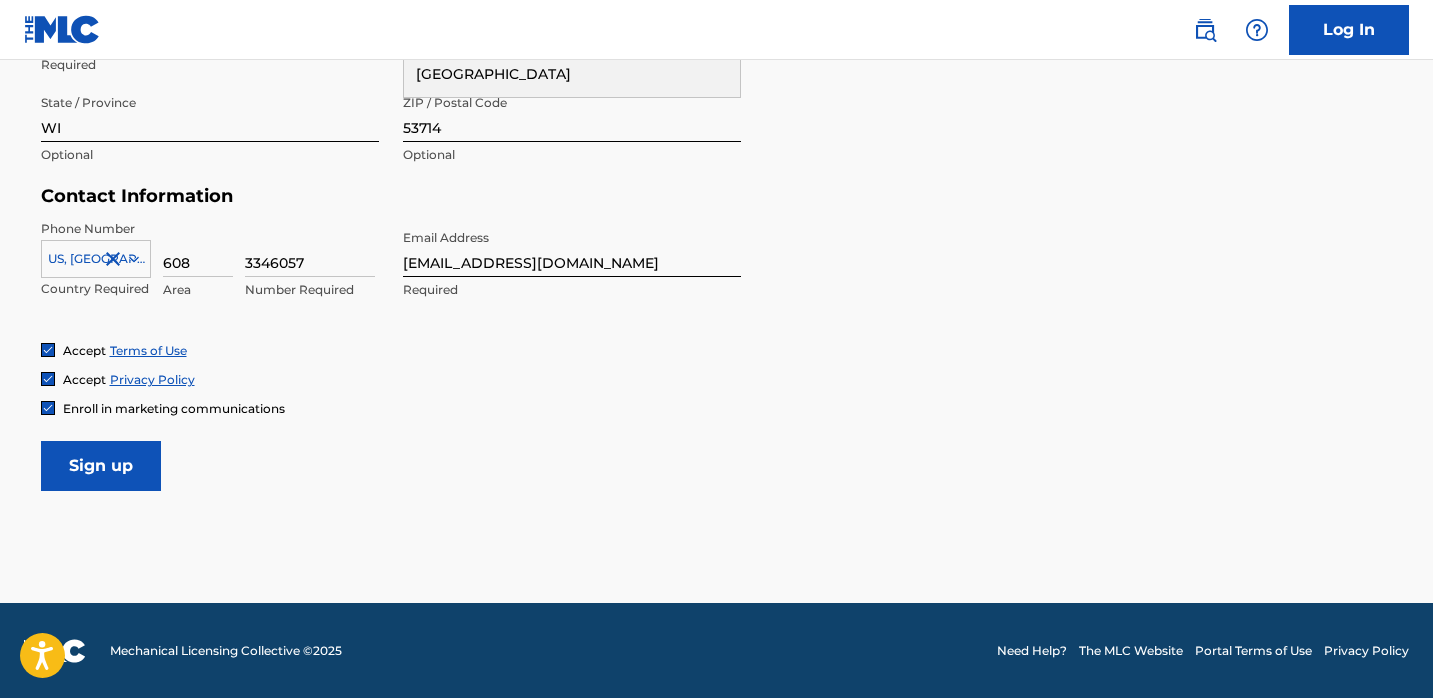 click on "Accept Terms of Use" at bounding box center [717, 350] 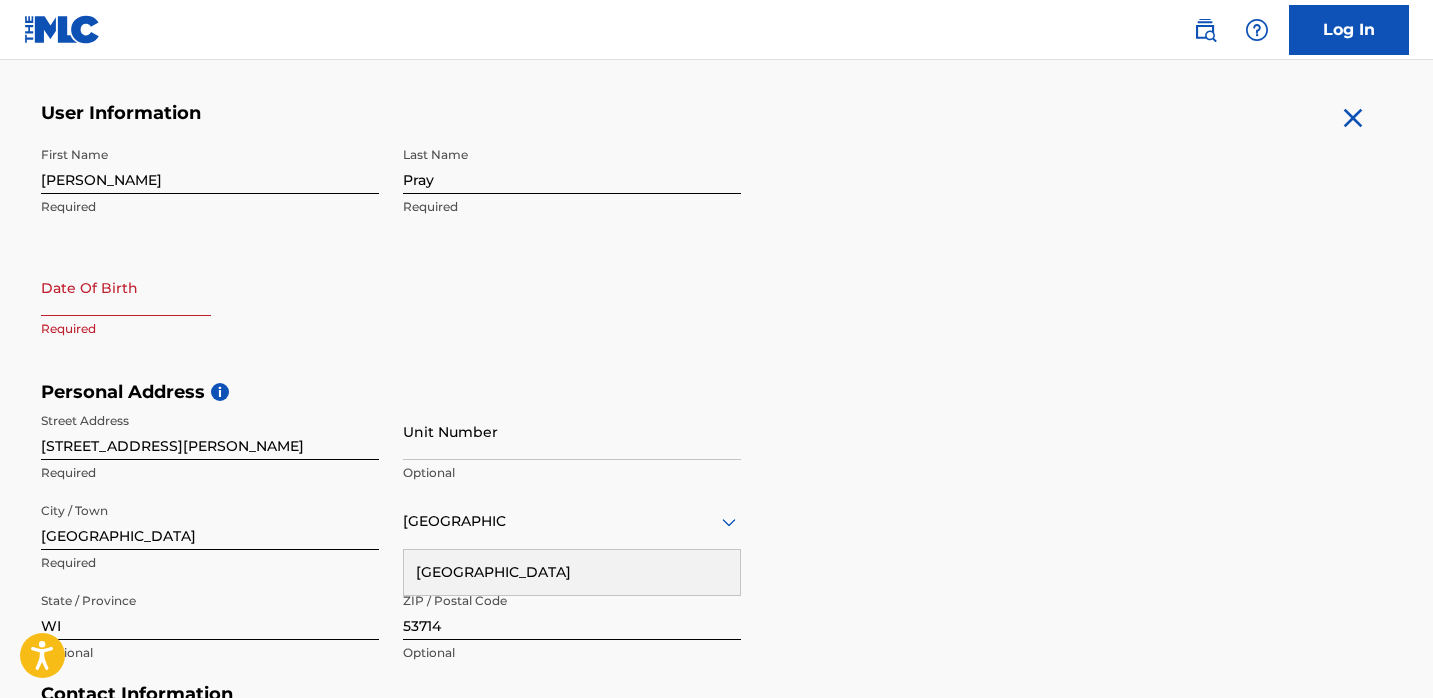 scroll, scrollTop: 321, scrollLeft: 0, axis: vertical 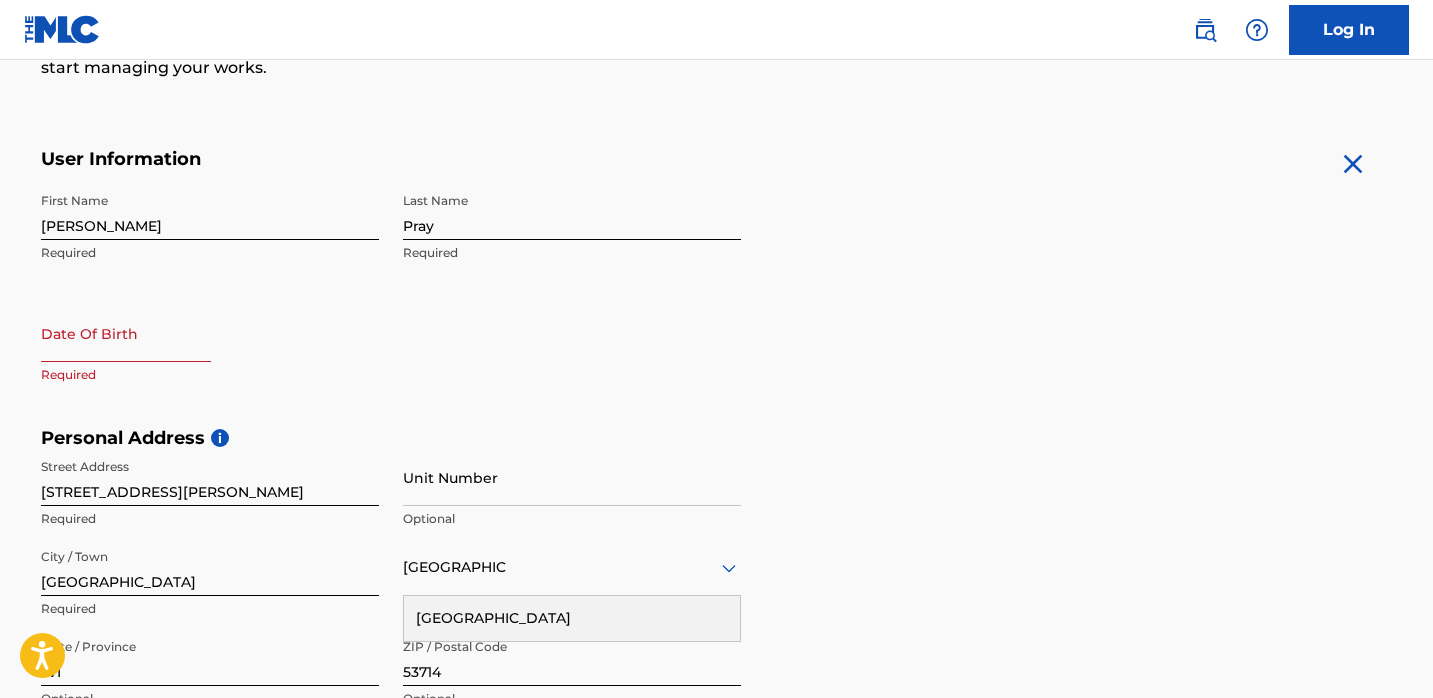 click at bounding box center [126, 333] 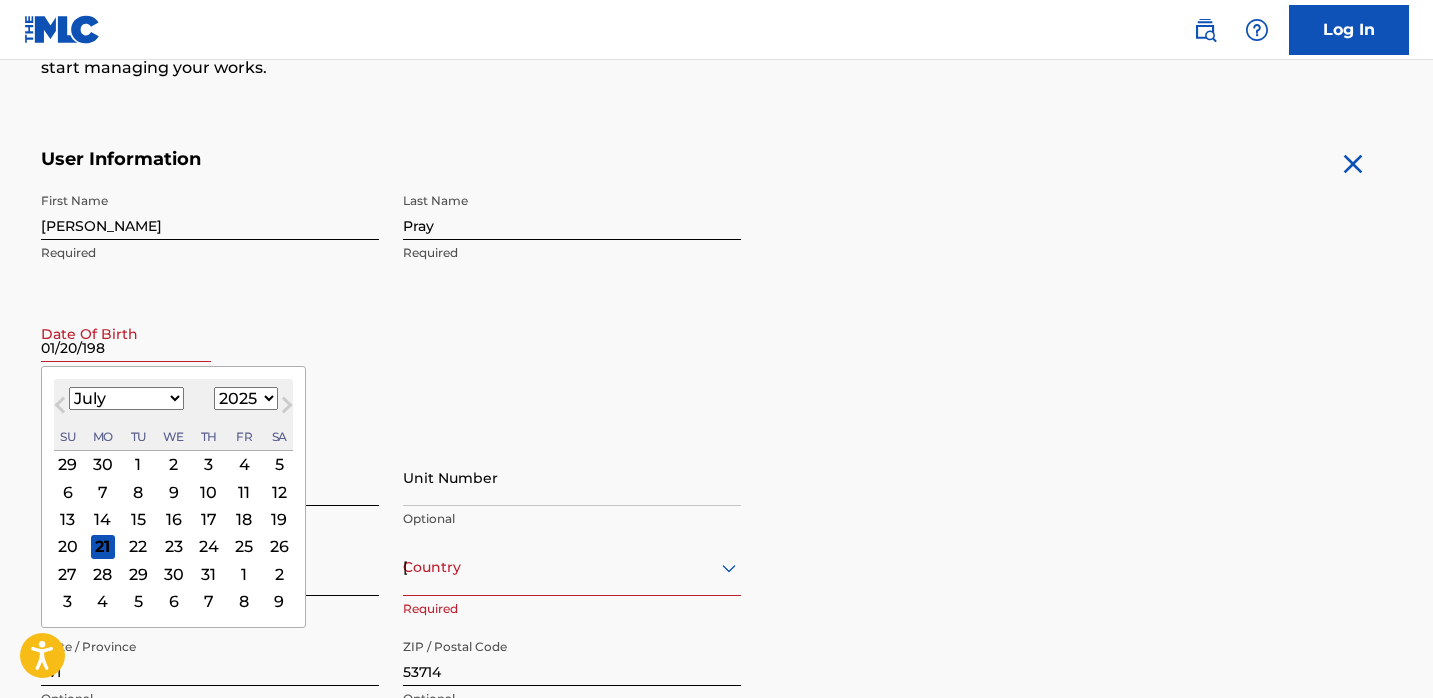 type on "[DATE]" 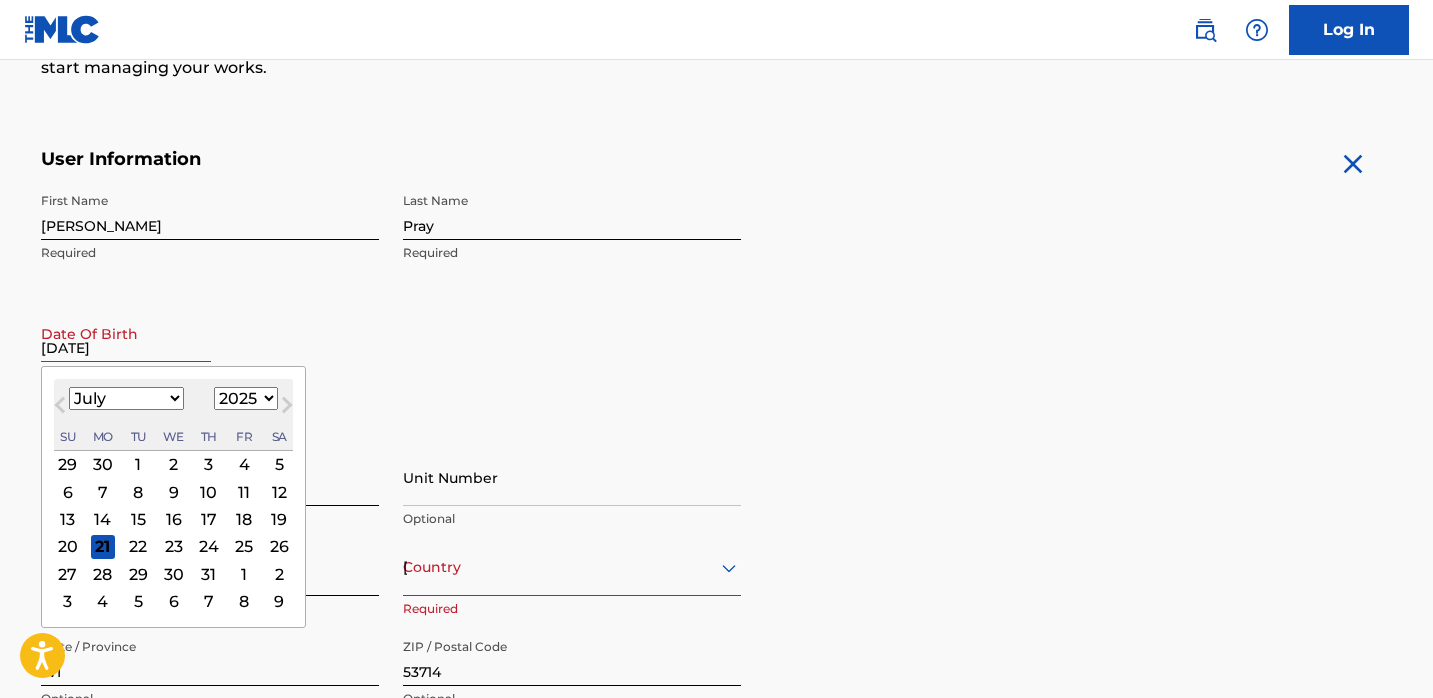 click on "First Name [PERSON_NAME] Required Last Name Pray Required Date Of Birth [DEMOGRAPHIC_DATA] Previous Month Next Month July [DATE] February March April May June July August September October November [DATE] 1900 1901 1902 1903 1904 1905 1906 1907 1908 1909 1910 1911 1912 1913 1914 1915 1916 1917 1918 1919 1920 1921 1922 1923 1924 1925 1926 1927 1928 1929 1930 1931 1932 1933 1934 1935 1936 1937 1938 1939 1940 1941 1942 1943 1944 1945 1946 1947 1948 1949 1950 1951 1952 1953 1954 1955 1956 1957 1958 1959 1960 1961 1962 1963 1964 1965 1966 1967 1968 1969 1970 1971 1972 1973 1974 1975 1976 1977 1978 1979 1980 1981 1982 1983 1984 1985 1986 1987 1988 1989 1990 1991 1992 1993 1994 1995 1996 1997 1998 1999 2000 2001 2002 2003 2004 2005 2006 2007 2008 2009 2010 2011 2012 2013 2014 2015 2016 2017 2018 2019 2020 2021 2022 2023 2024 2025 2026 2027 2028 2029 2030 2031 2032 2033 2034 2035 2036 2037 2038 2039 2040 2041 2042 2043 2044 2045 2046 2047 2048 2049 2050 2051 2052 2053 2054 2055 2056 2057 2058 2059 2060 2061 2062 2063 Su" at bounding box center (391, 305) 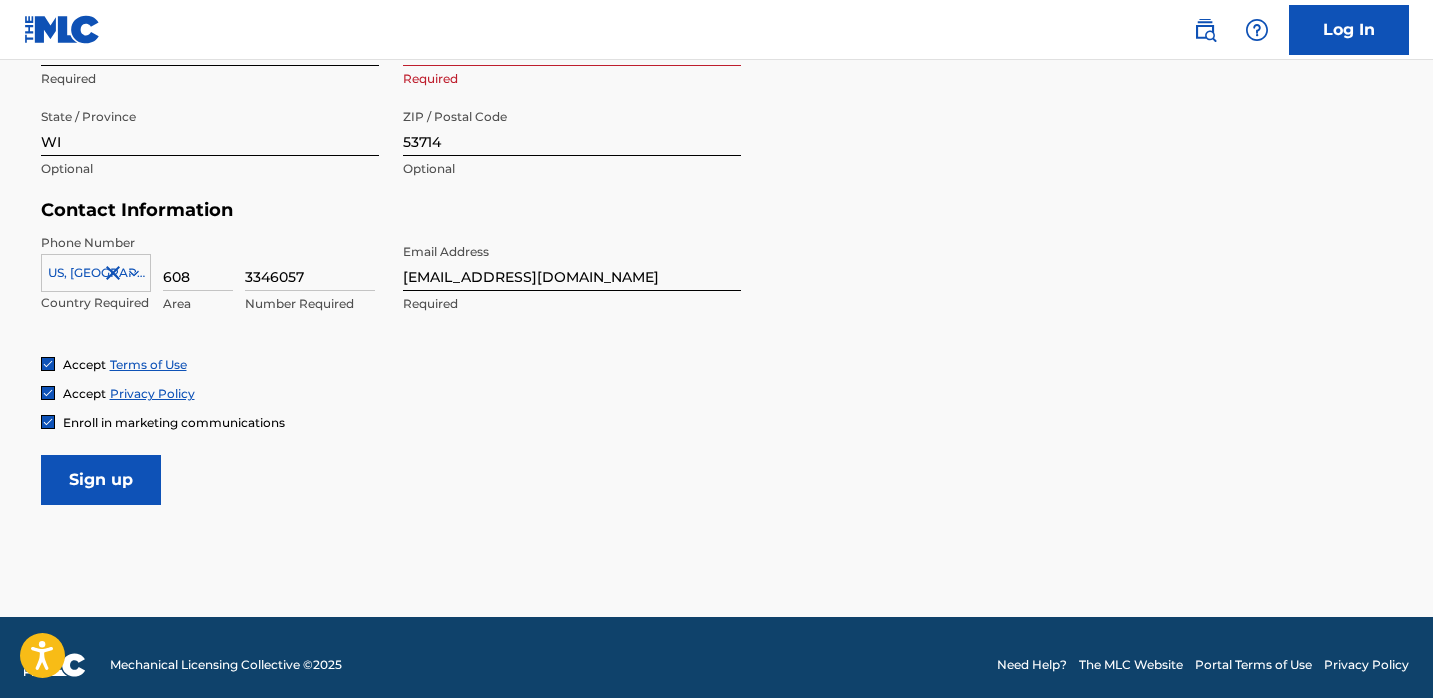 scroll, scrollTop: 865, scrollLeft: 0, axis: vertical 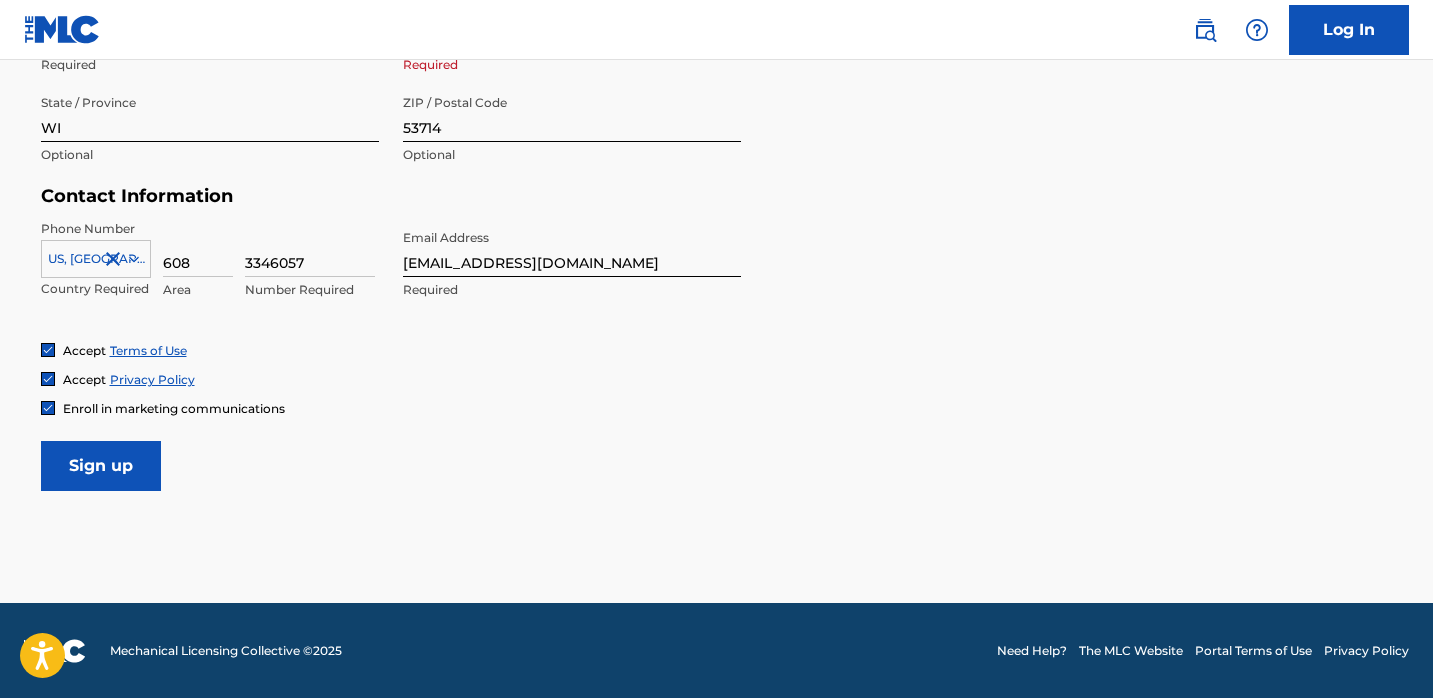 click on "Sign up" at bounding box center [101, 466] 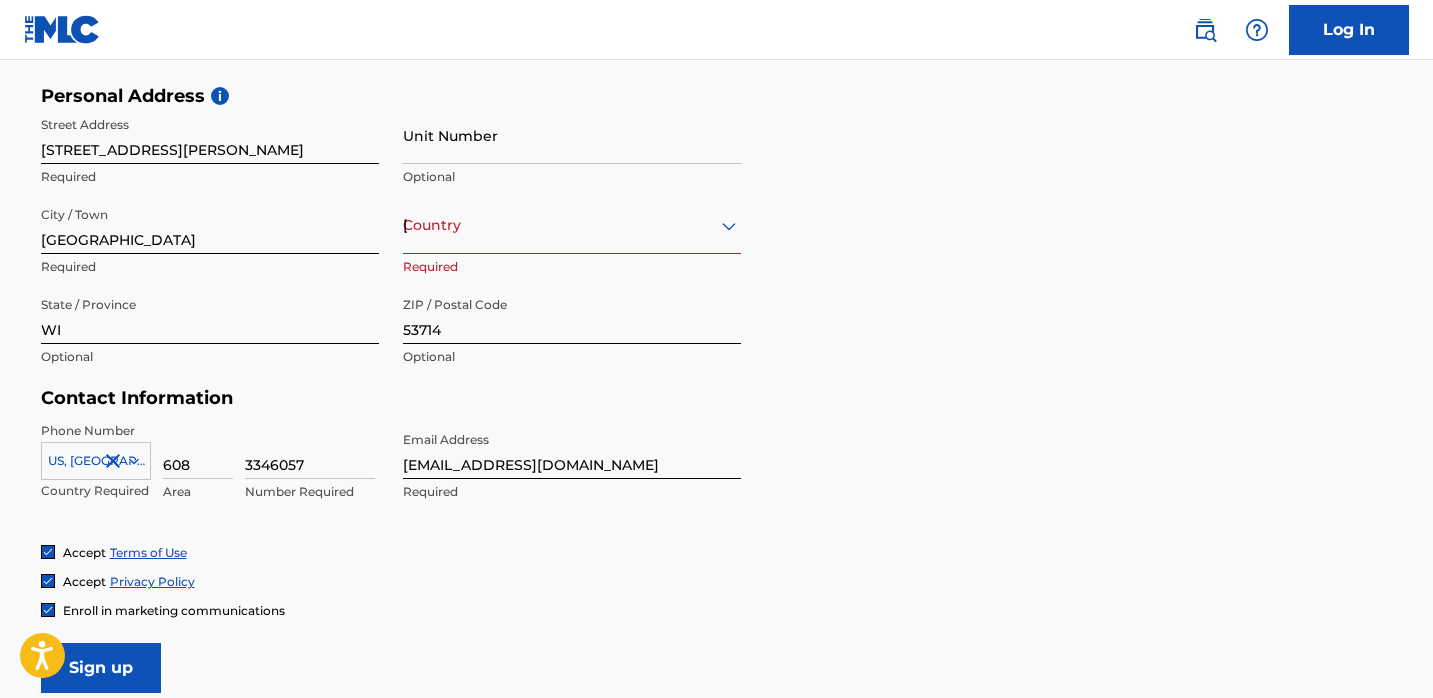 scroll, scrollTop: 639, scrollLeft: 0, axis: vertical 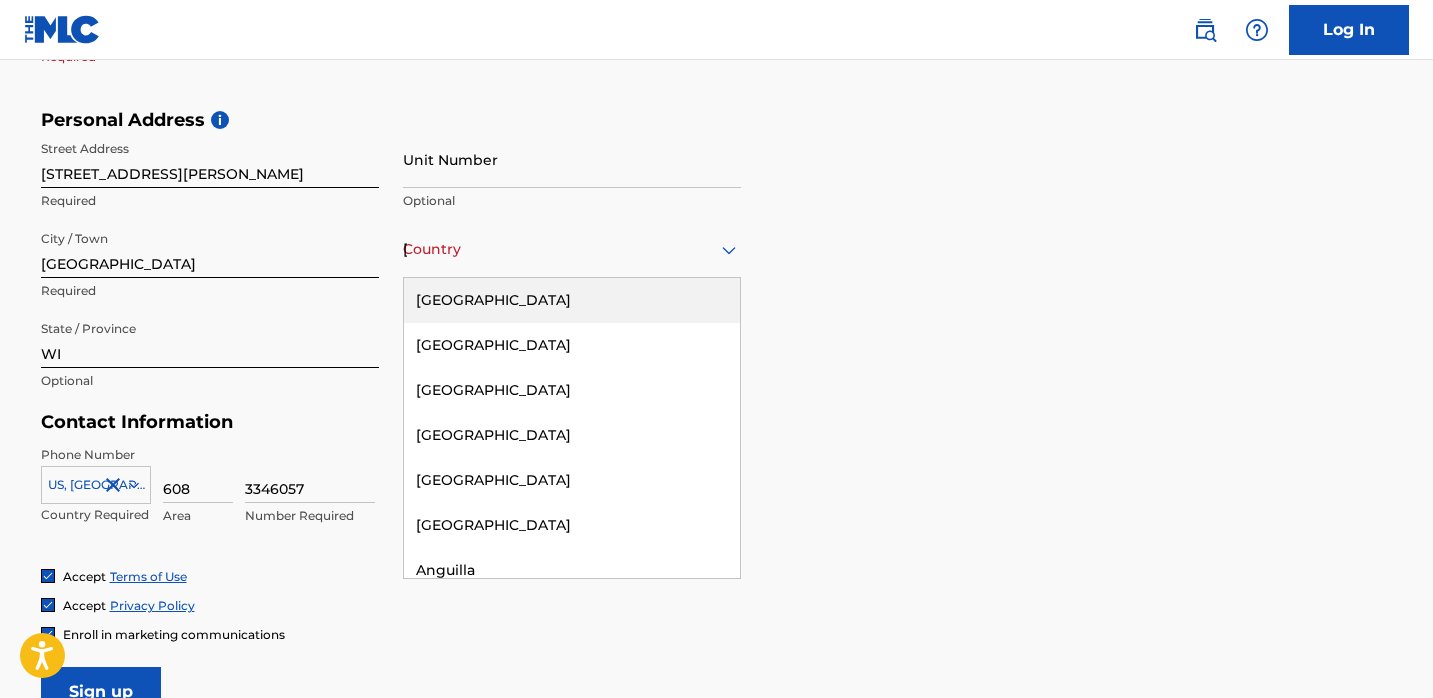 click on "[GEOGRAPHIC_DATA]" at bounding box center (572, 249) 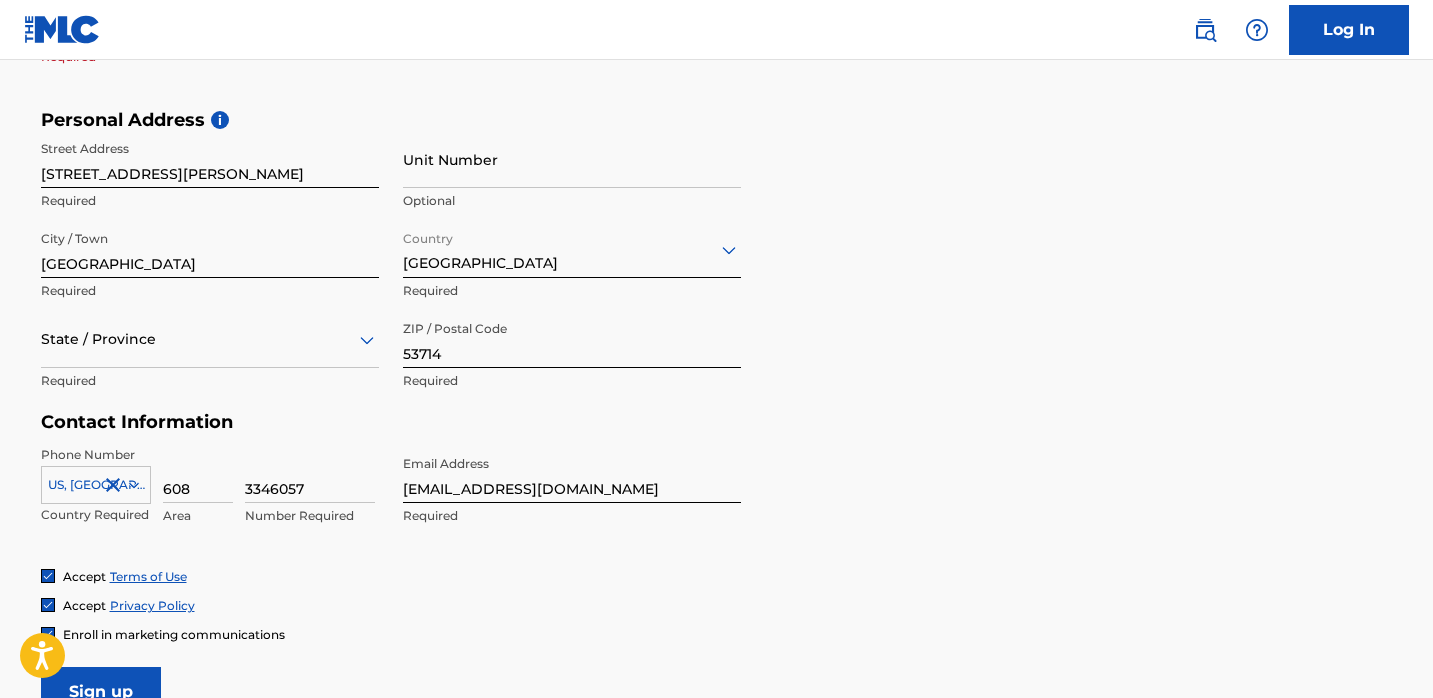 scroll, scrollTop: 865, scrollLeft: 0, axis: vertical 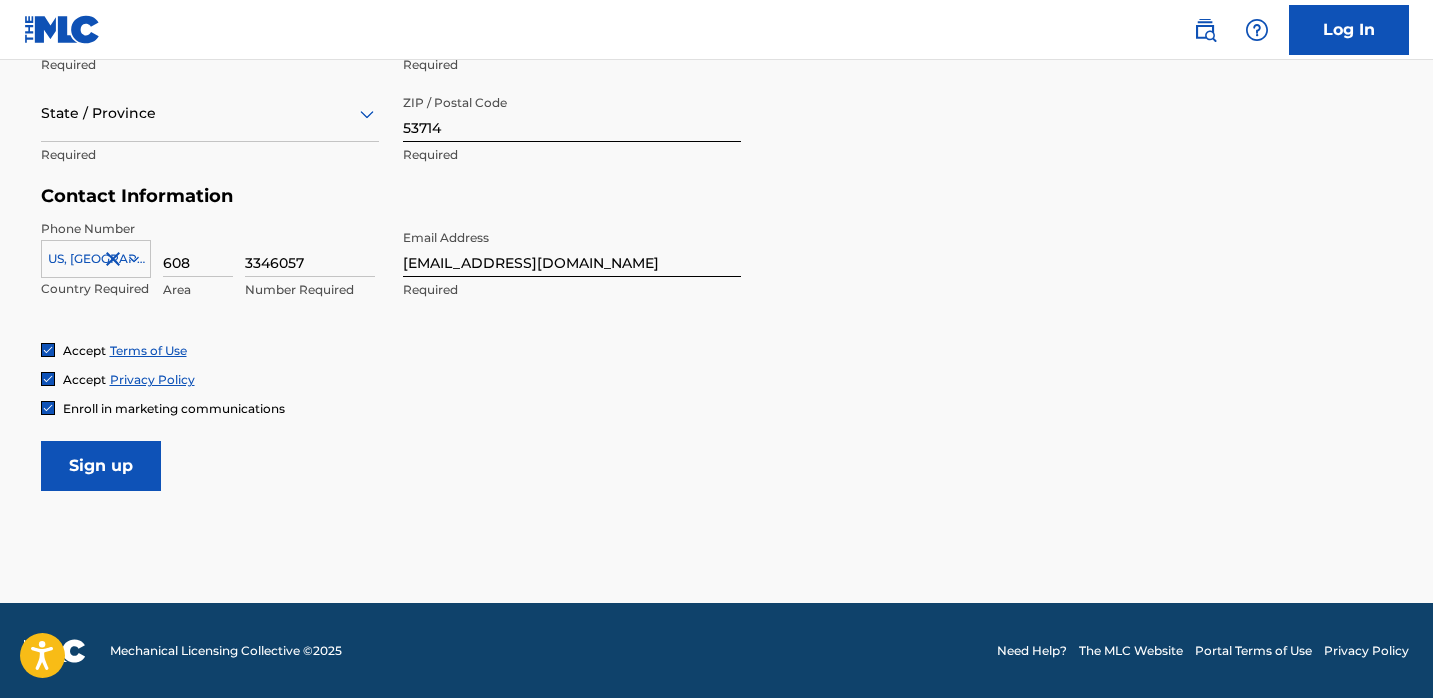 click on "Sign up" at bounding box center [101, 466] 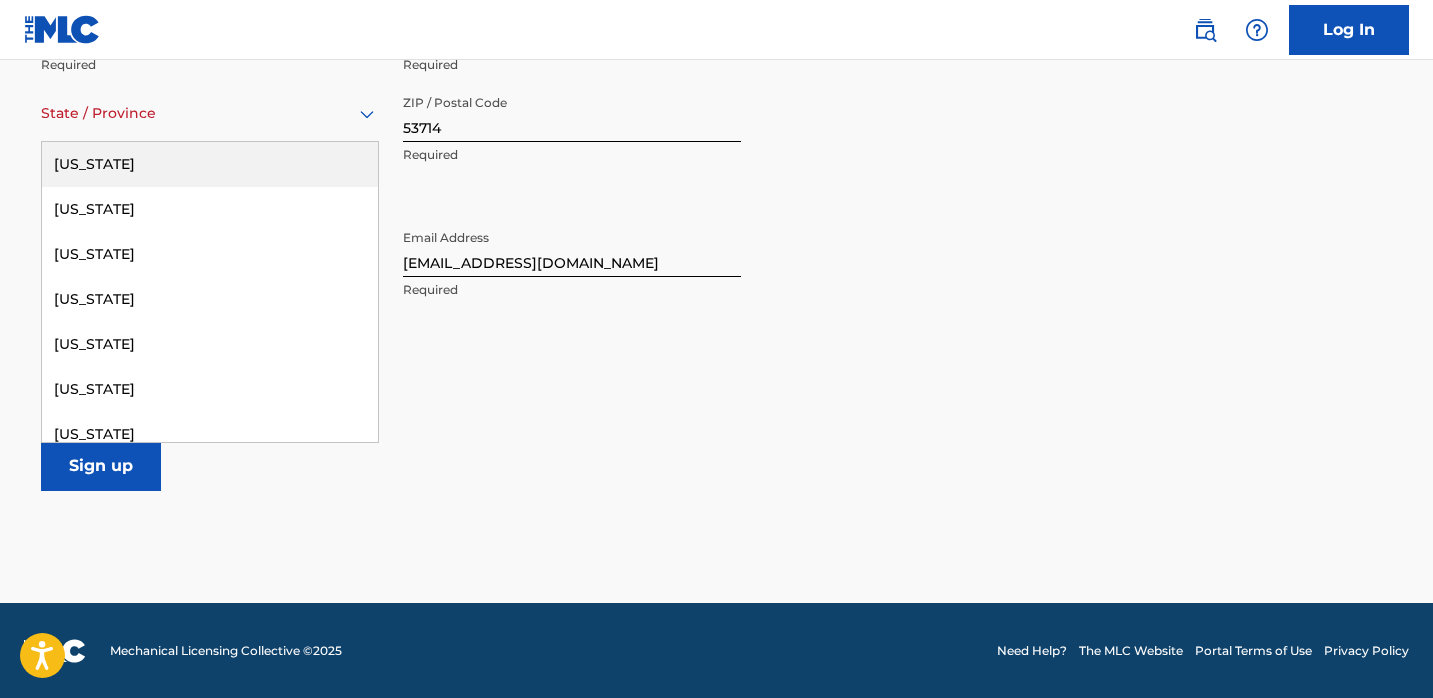 click at bounding box center (210, 113) 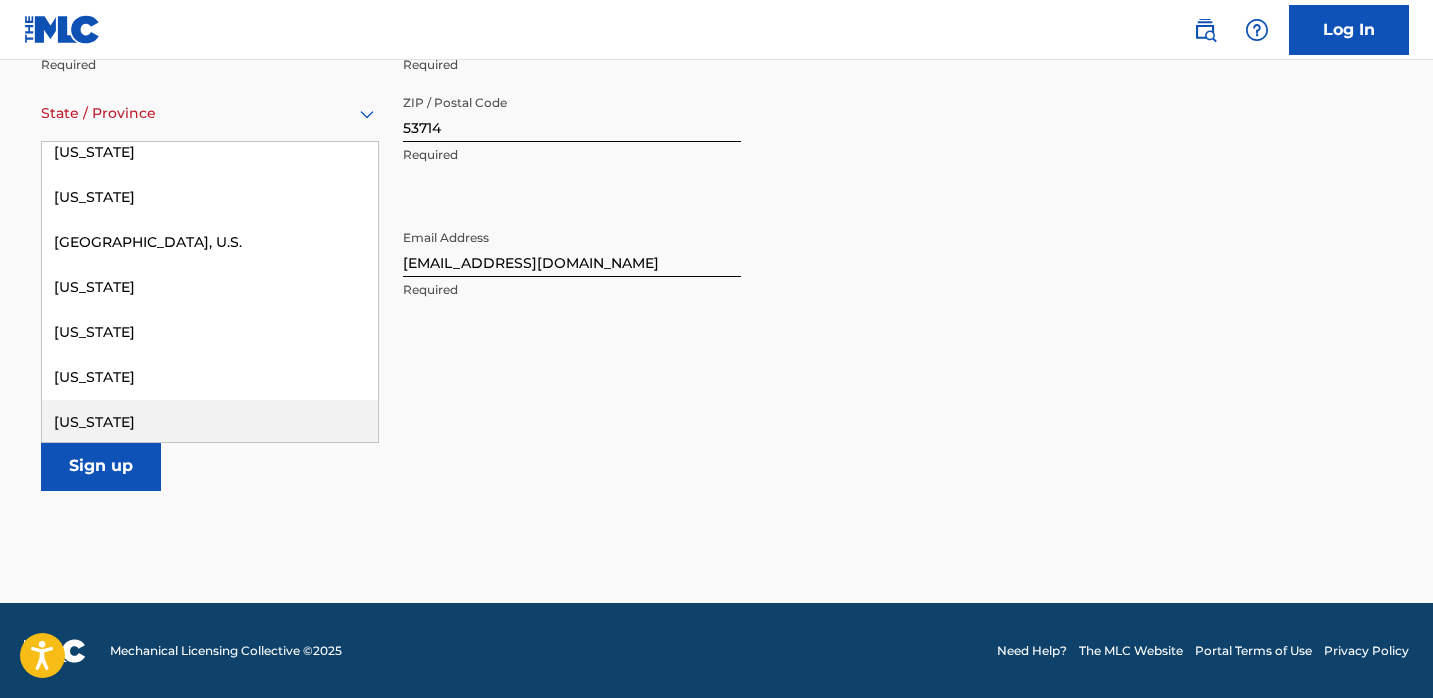 scroll, scrollTop: 2265, scrollLeft: 0, axis: vertical 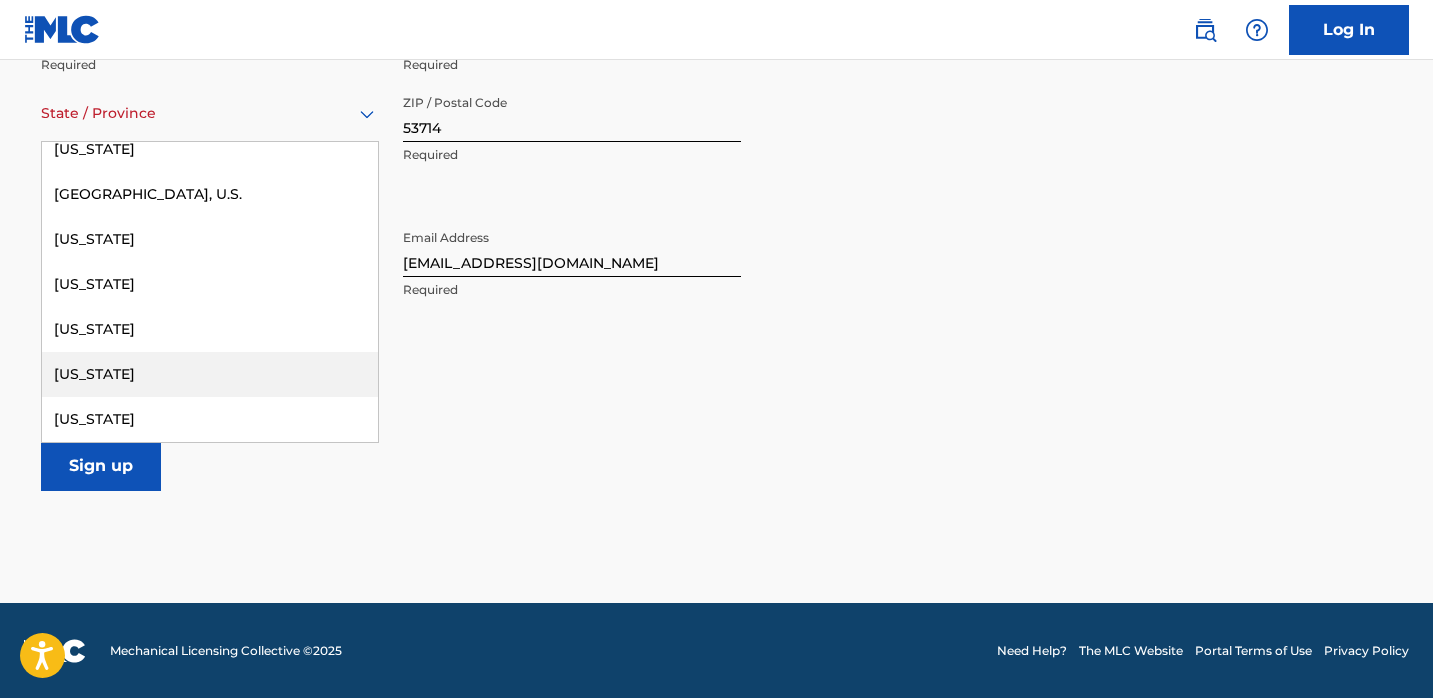 click on "[US_STATE]" at bounding box center (210, 374) 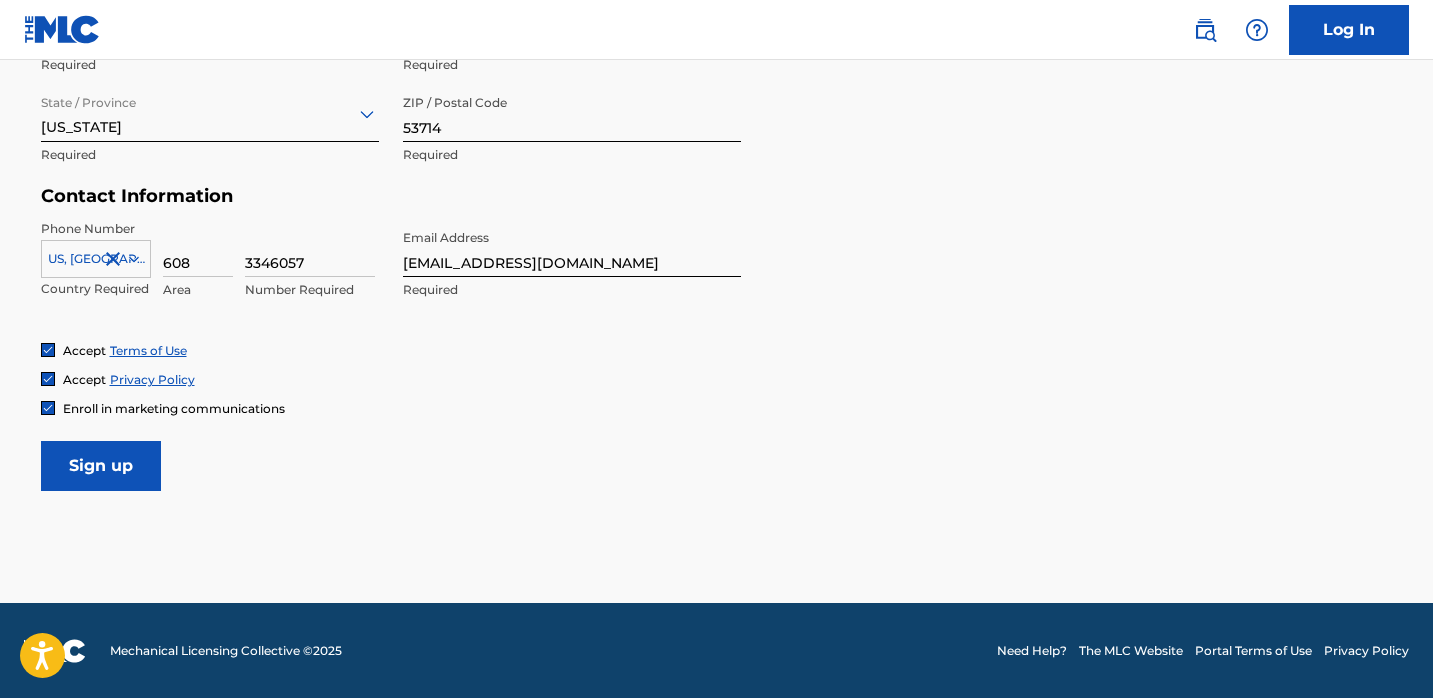 click on "Sign up" at bounding box center (101, 466) 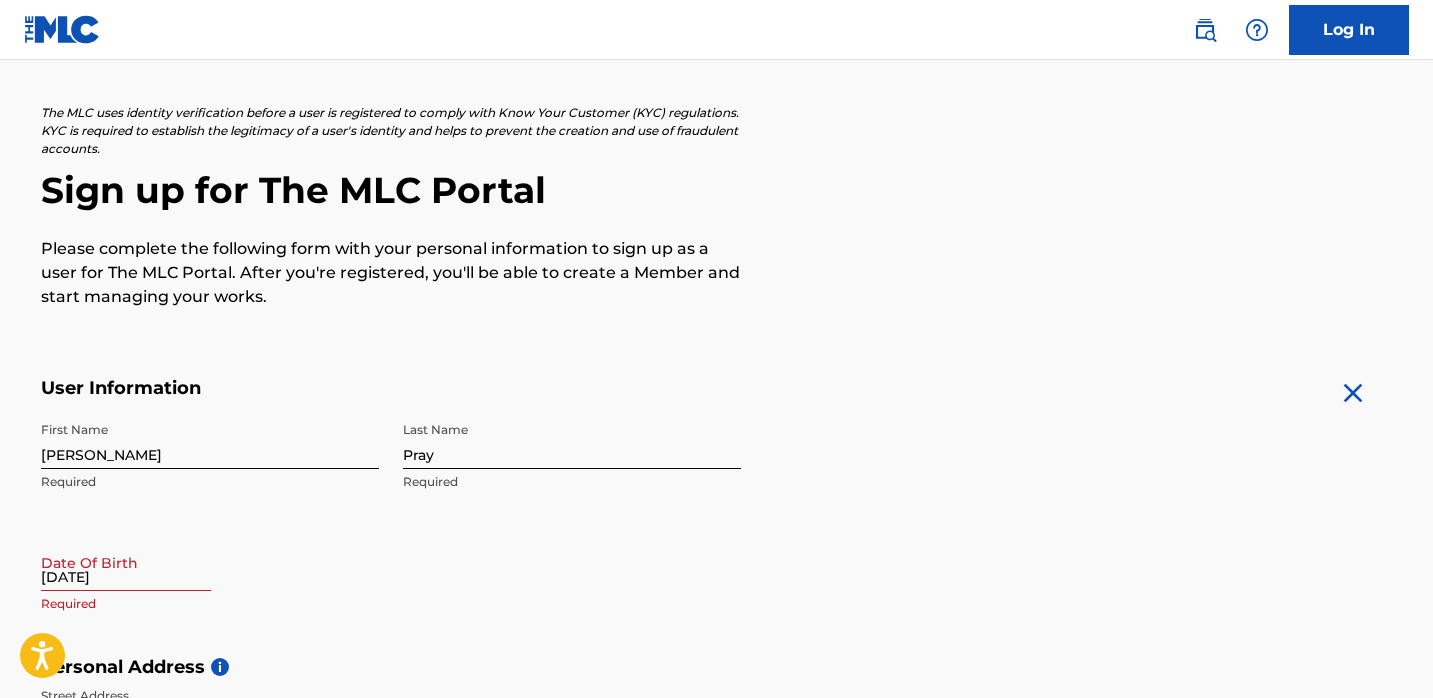 scroll, scrollTop: 113, scrollLeft: 0, axis: vertical 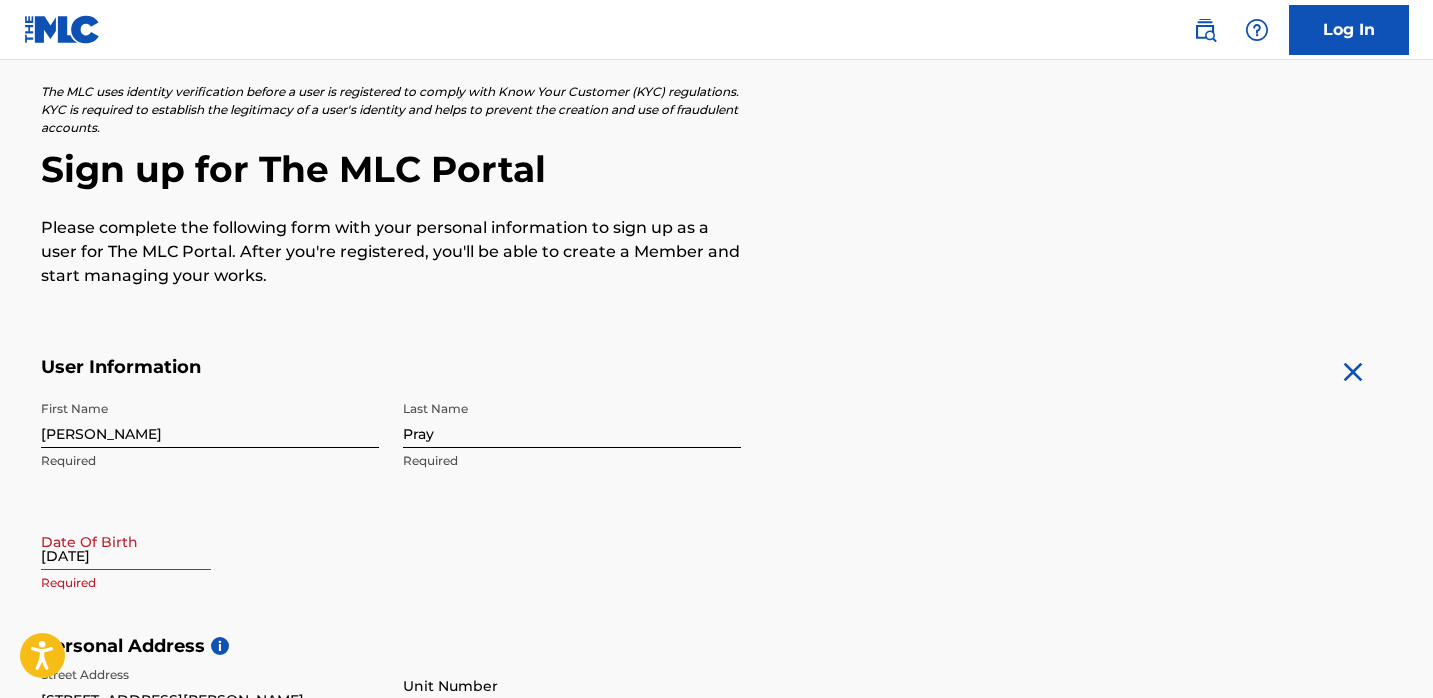 select on "6" 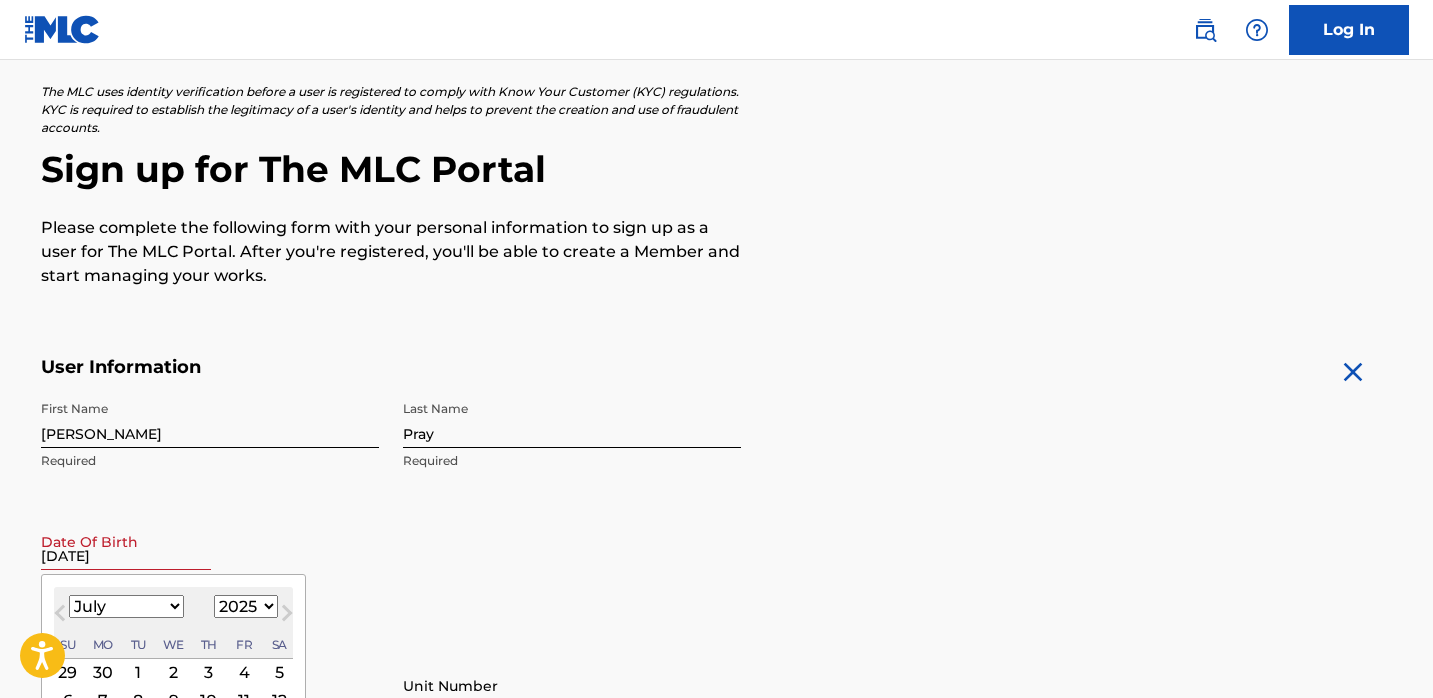 click on "[DATE]" at bounding box center [126, 541] 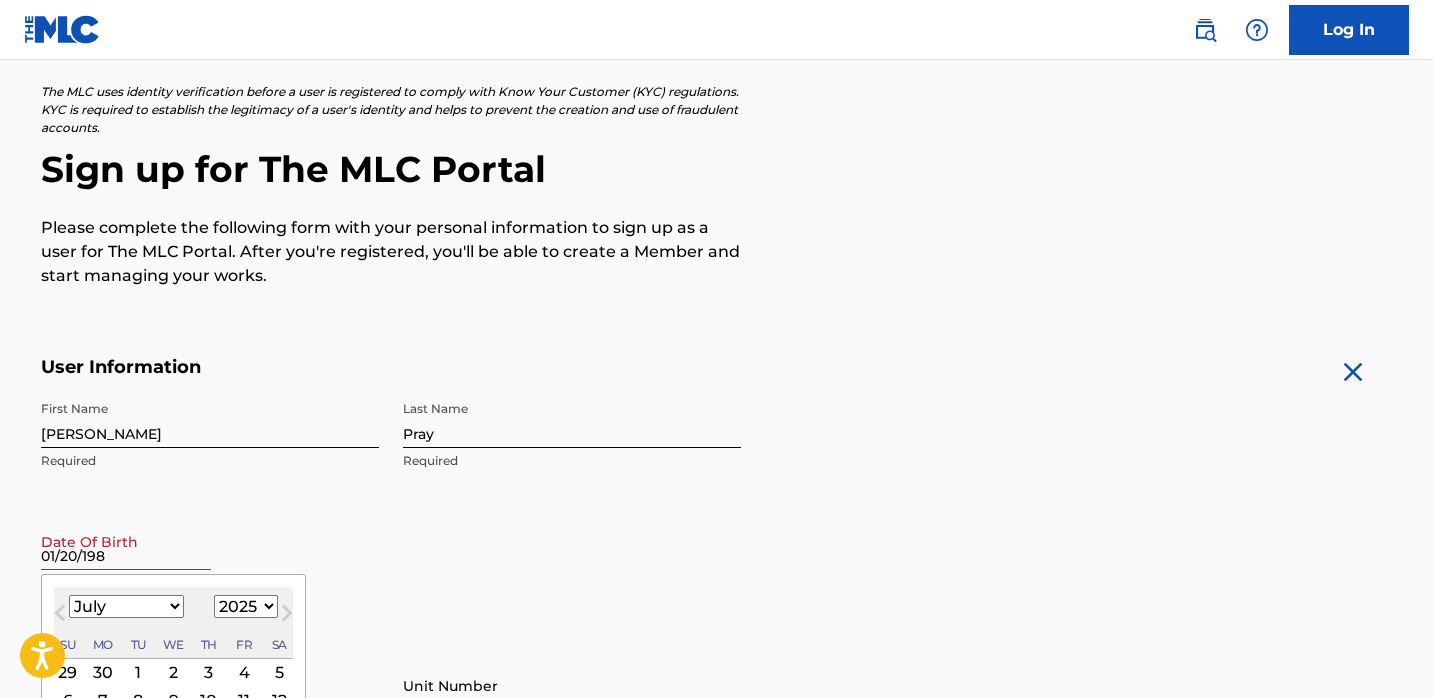 type on "[DATE]" 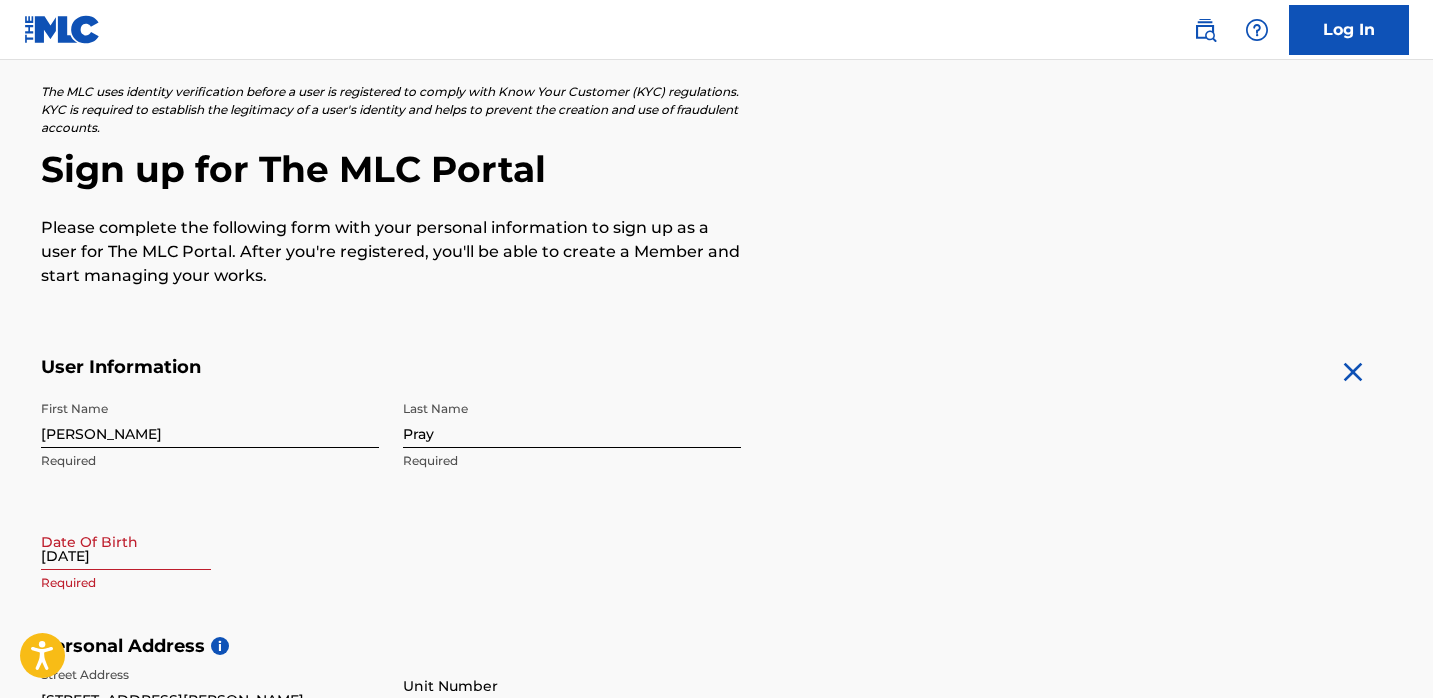 click on "User Information First Name [PERSON_NAME] Required Last Name Pray Required Date Of Birth [DEMOGRAPHIC_DATA] Required Personal Address i Street Address [STREET_ADDRESS][PERSON_NAME] Required Unit Number Optional City / [GEOGRAPHIC_DATA] Required Country [GEOGRAPHIC_DATA] Required State / Province [US_STATE] Required ZIP / Postal Code 53714 Required Contact Information Phone Number [GEOGRAPHIC_DATA], [GEOGRAPHIC_DATA] +1 Country Required 608 Area 3346057 Number Required Email Address [EMAIL_ADDRESS][DOMAIN_NAME] Required Accept Terms of Use Accept Privacy Policy Enroll in marketing communications Sign up" at bounding box center (717, 799) 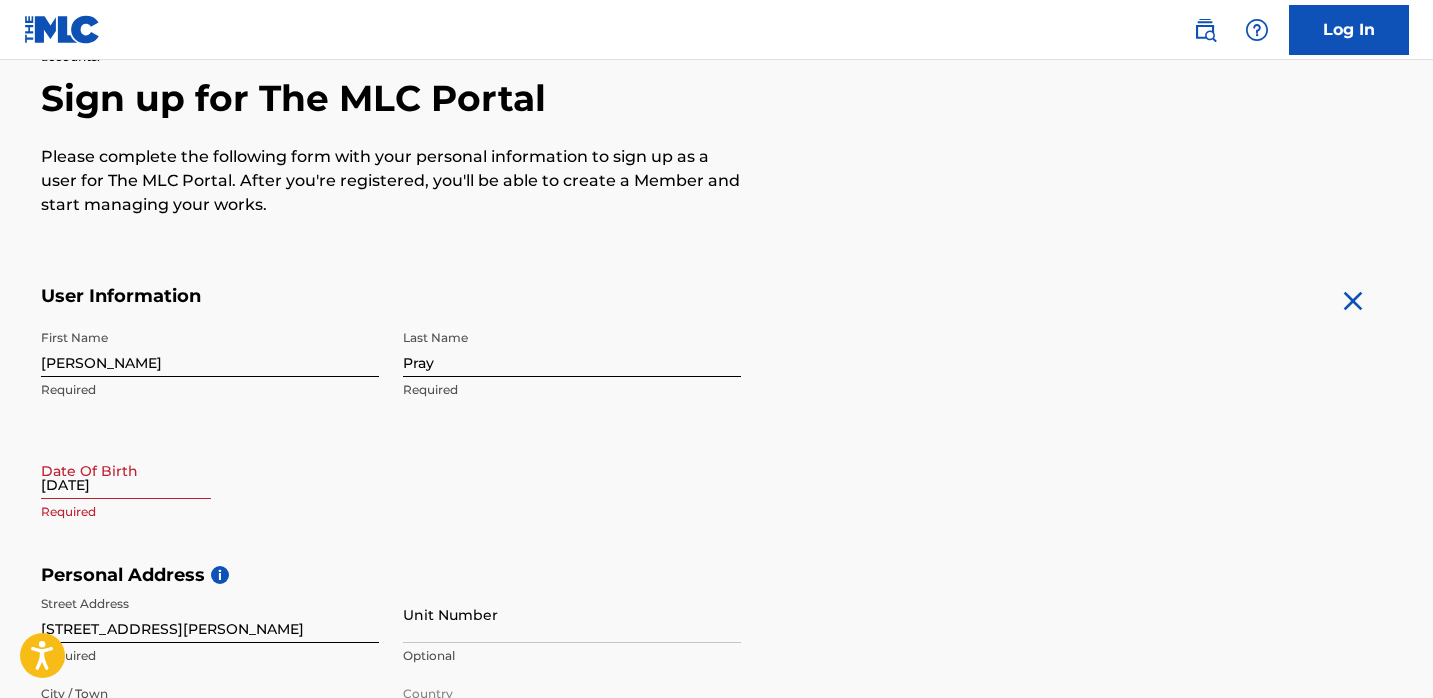 scroll, scrollTop: 216, scrollLeft: 0, axis: vertical 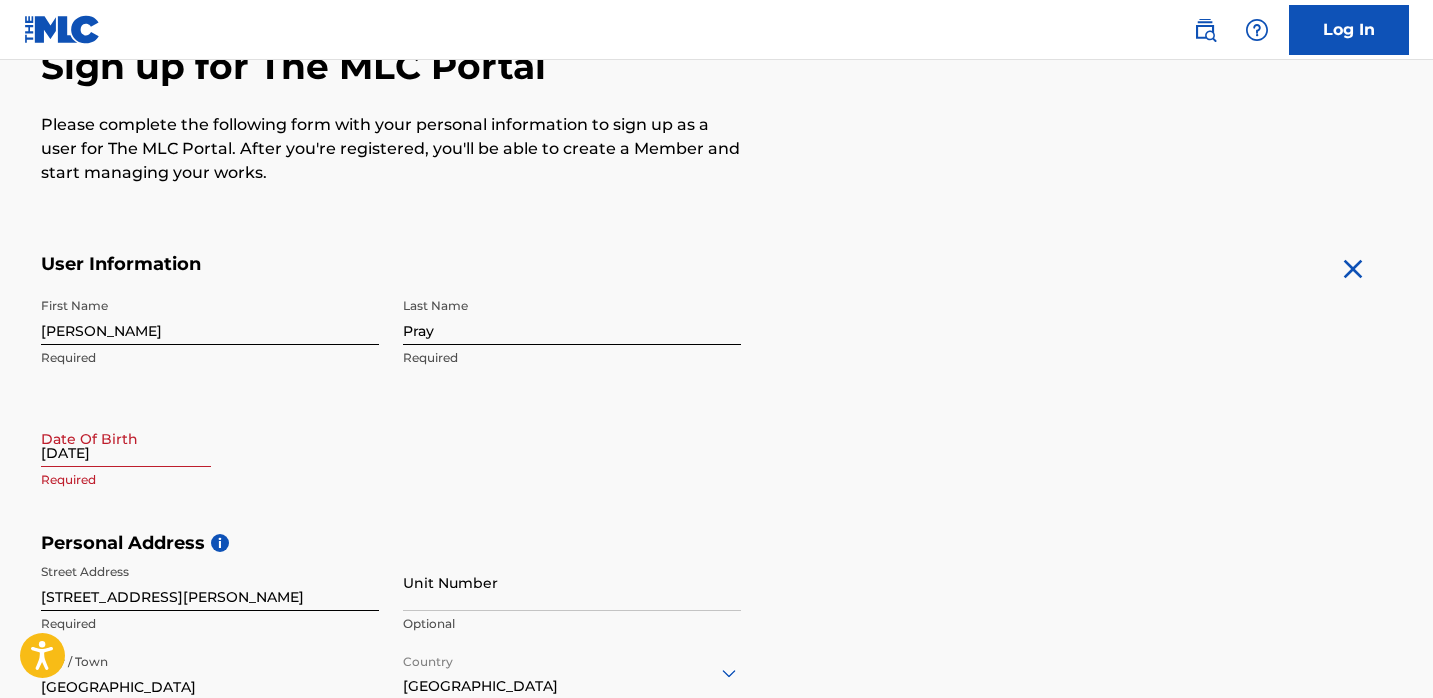 click on "[DATE]" at bounding box center (126, 438) 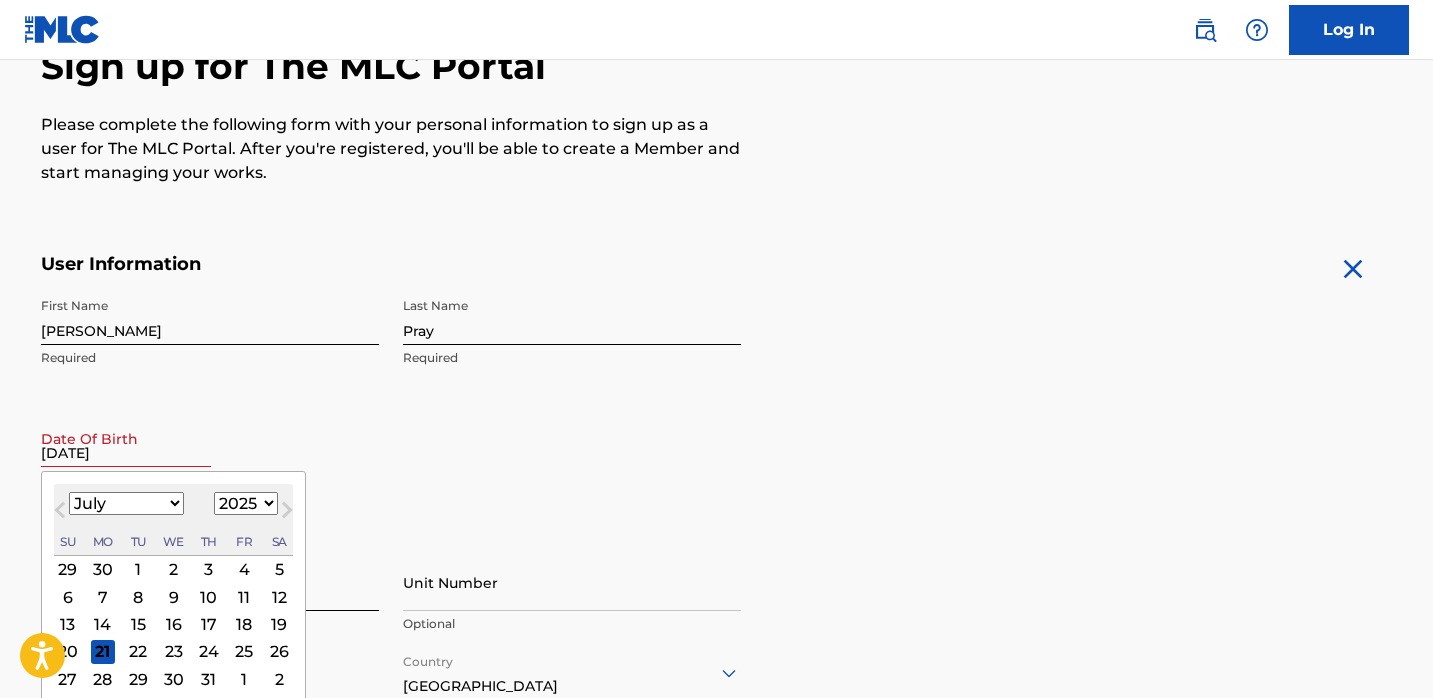 click on "January February March April May June July August September October November December" at bounding box center (126, 503) 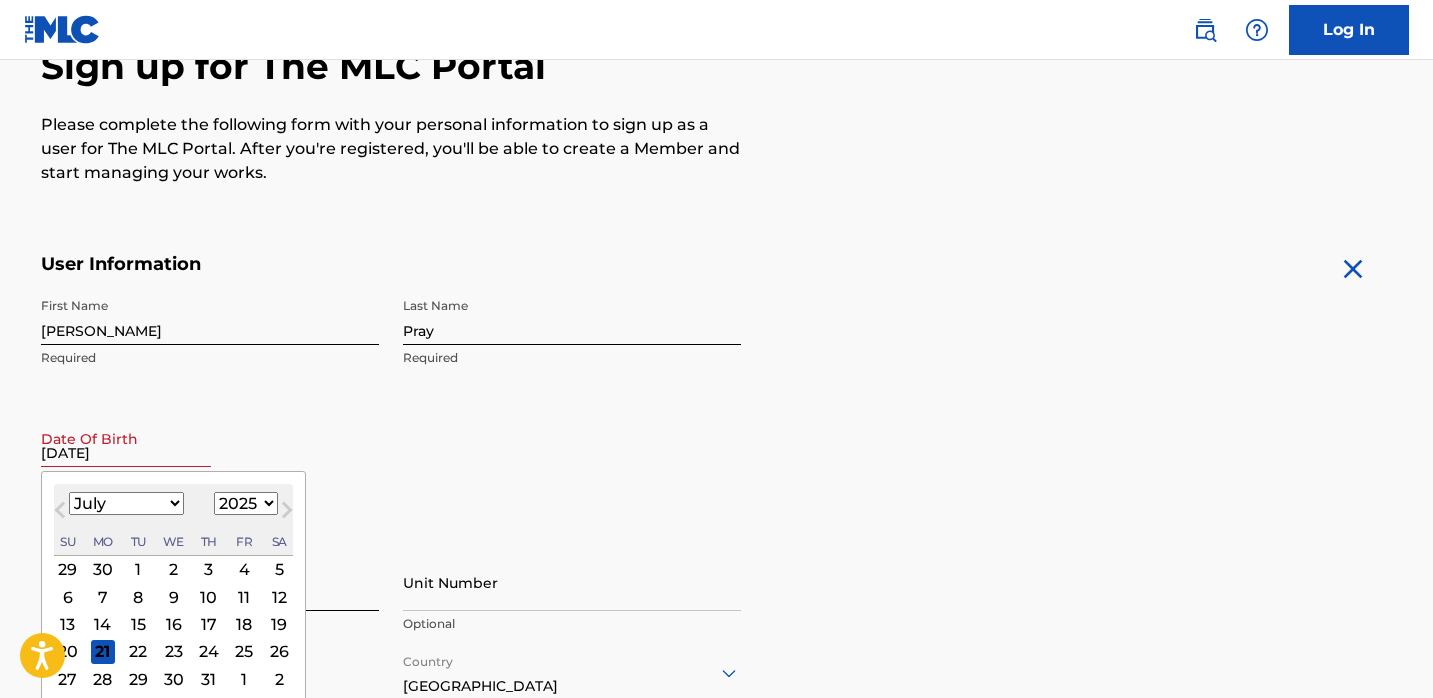 select on "0" 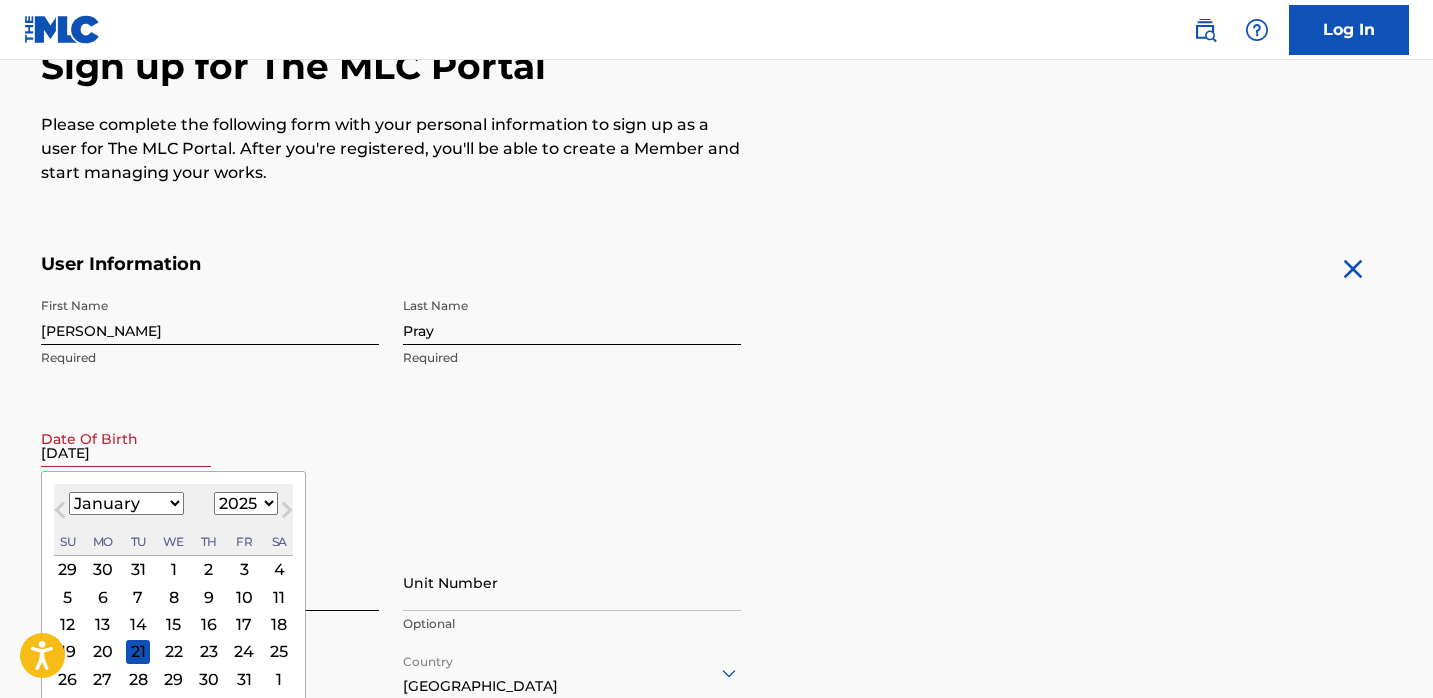 click on "1899 1900 1901 1902 1903 1904 1905 1906 1907 1908 1909 1910 1911 1912 1913 1914 1915 1916 1917 1918 1919 1920 1921 1922 1923 1924 1925 1926 1927 1928 1929 1930 1931 1932 1933 1934 1935 1936 1937 1938 1939 1940 1941 1942 1943 1944 1945 1946 1947 1948 1949 1950 1951 1952 1953 1954 1955 1956 1957 1958 1959 1960 1961 1962 1963 1964 1965 1966 1967 1968 1969 1970 1971 1972 1973 1974 1975 1976 1977 1978 1979 1980 1981 1982 1983 1984 1985 1986 1987 1988 1989 1990 1991 1992 1993 1994 1995 1996 1997 1998 1999 2000 2001 2002 2003 2004 2005 2006 2007 2008 2009 2010 2011 2012 2013 2014 2015 2016 2017 2018 2019 2020 2021 2022 2023 2024 2025 2026 2027 2028 2029 2030 2031 2032 2033 2034 2035 2036 2037 2038 2039 2040 2041 2042 2043 2044 2045 2046 2047 2048 2049 2050 2051 2052 2053 2054 2055 2056 2057 2058 2059 2060 2061 2062 2063 2064 2065 2066 2067 2068 2069 2070 2071 2072 2073 2074 2075 2076 2077 2078 2079 2080 2081 2082 2083 2084 2085 2086 2087 2088 2089 2090 2091 2092 2093 2094 2095 2096 2097 2098 2099 2100" at bounding box center [246, 503] 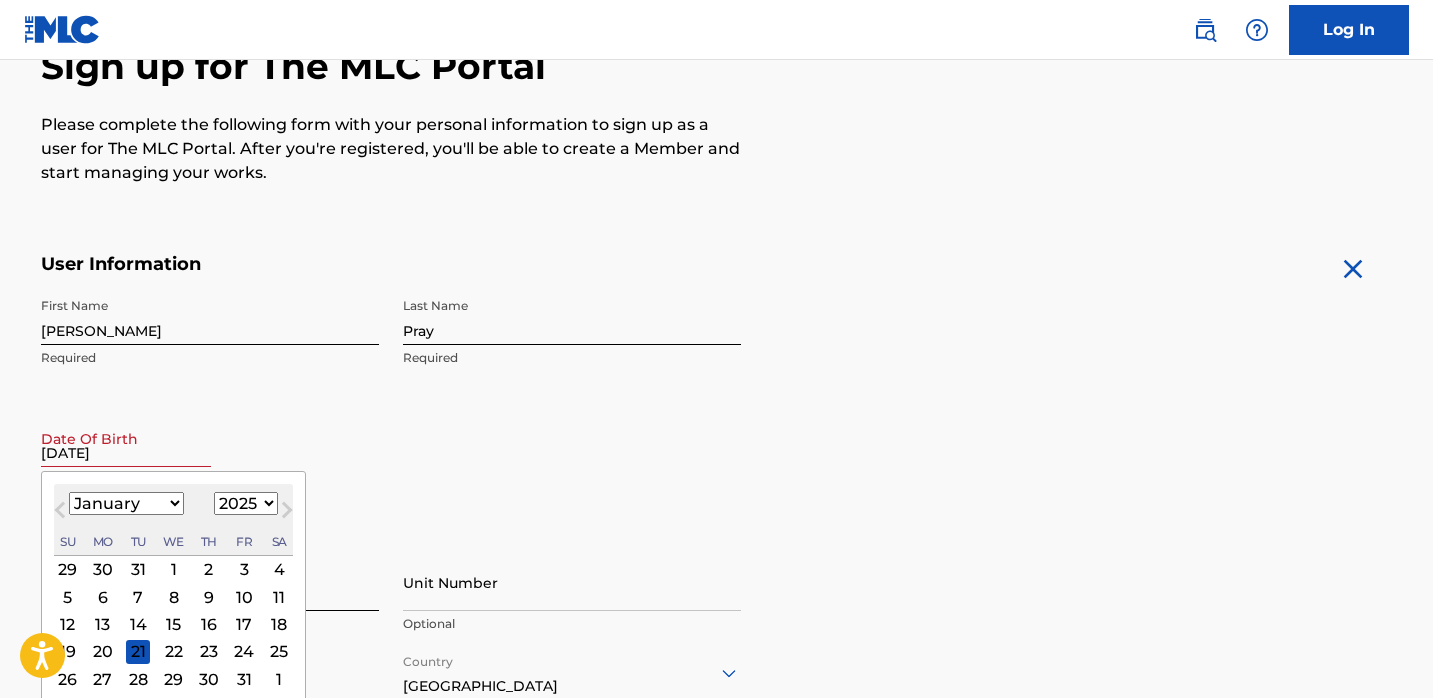 select on "1985" 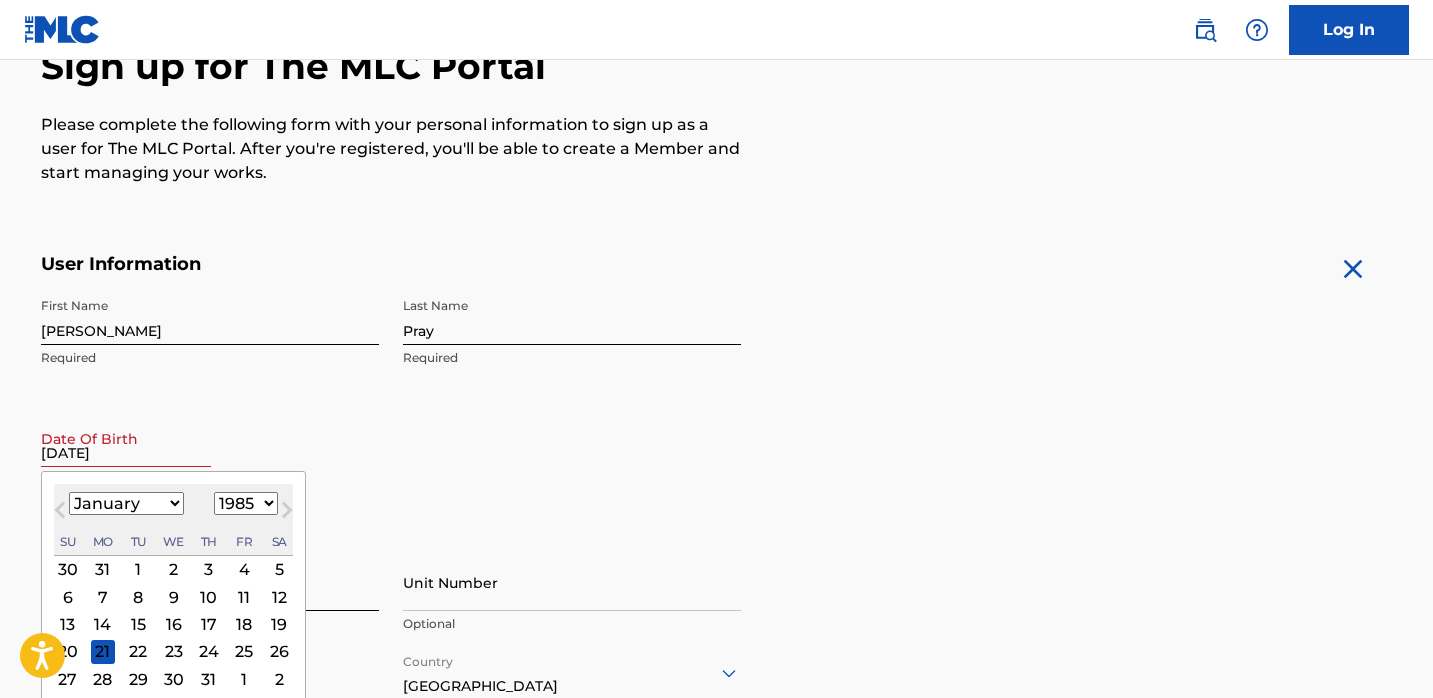 click on "First Name [PERSON_NAME] Required Last Name Pray Required Date Of Birth [DEMOGRAPHIC_DATA] [DEMOGRAPHIC_DATA] Previous Month Next Month [DATE] January February March April May June July August September October November [DATE] 1900 1901 1902 1903 1904 1905 1906 1907 1908 1909 1910 1911 1912 1913 1914 1915 1916 1917 1918 1919 1920 1921 1922 1923 1924 1925 1926 1927 1928 1929 1930 1931 1932 1933 1934 1935 1936 1937 1938 1939 1940 1941 1942 1943 1944 1945 1946 1947 1948 1949 1950 1951 1952 1953 1954 1955 1956 1957 1958 1959 1960 1961 1962 1963 1964 1965 1966 1967 1968 1969 1970 1971 1972 1973 1974 1975 1976 1977 1978 1979 1980 1981 1982 1983 1984 1985 1986 1987 1988 1989 1990 1991 1992 1993 1994 1995 1996 1997 1998 1999 2000 2001 2002 2003 2004 2005 2006 2007 2008 2009 2010 2011 2012 2013 2014 2015 2016 2017 2018 2019 2020 2021 2022 2023 2024 2025 2026 2027 2028 2029 2030 2031 2032 2033 2034 2035 2036 2037 2038 2039 2040 2041 2042 2043 2044 2045 2046 2047 2048 2049 2050 2051 2052 2053 2054 2055 2056 2057 2058 2059 2060 1" at bounding box center (391, 410) 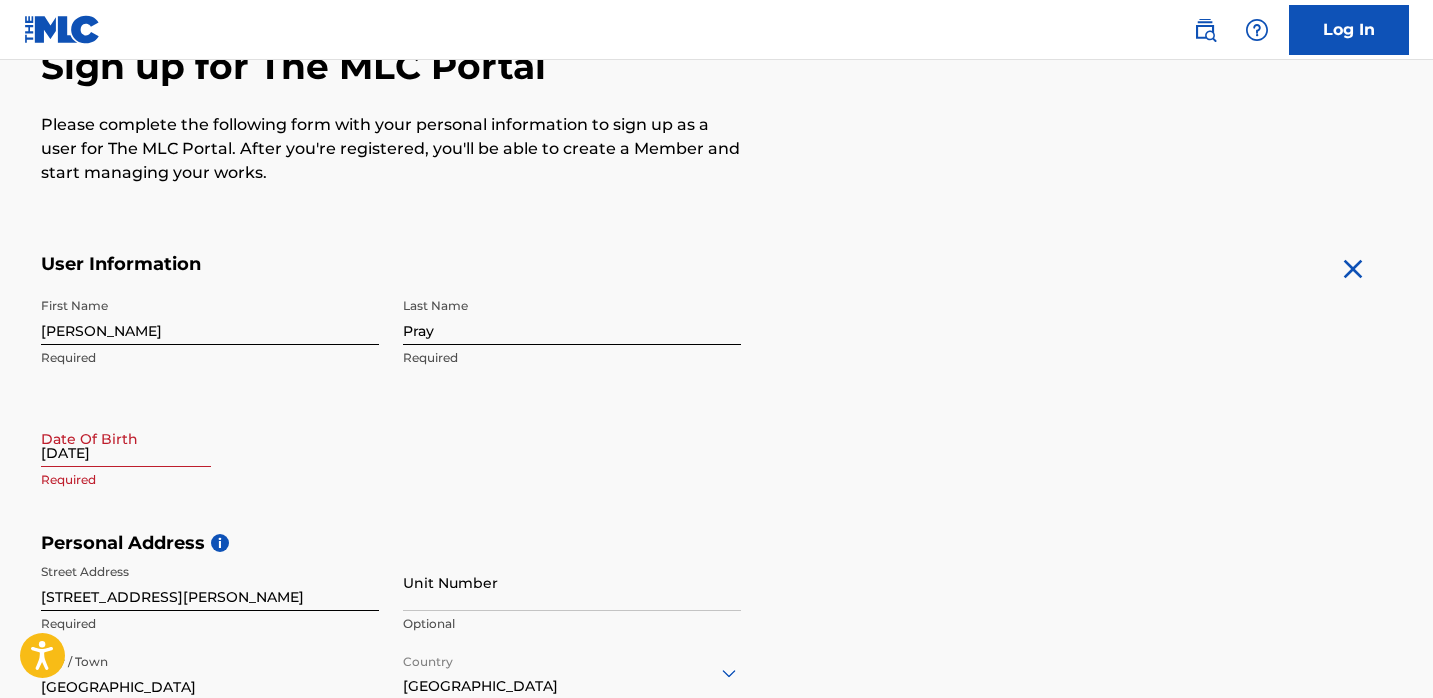 click on "[DATE]" at bounding box center (126, 438) 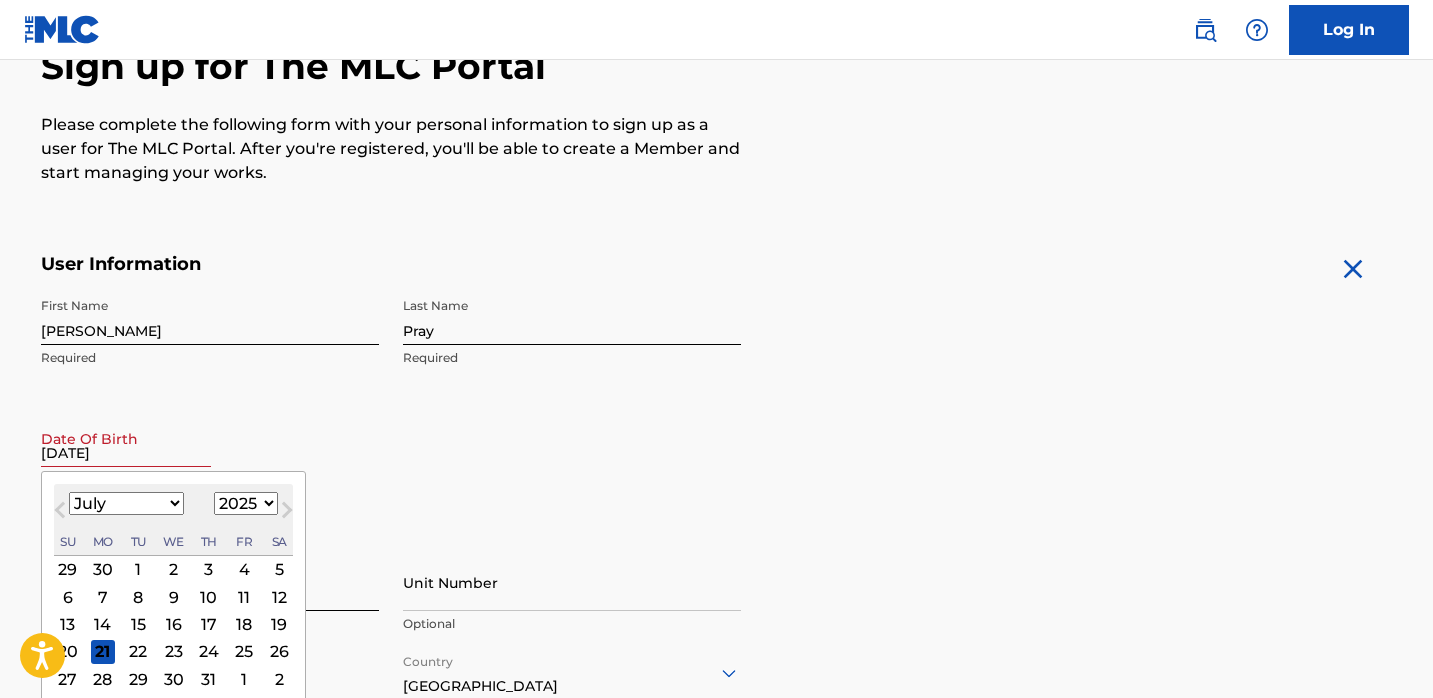 click on "January February March April May June July August September October November December" at bounding box center [126, 503] 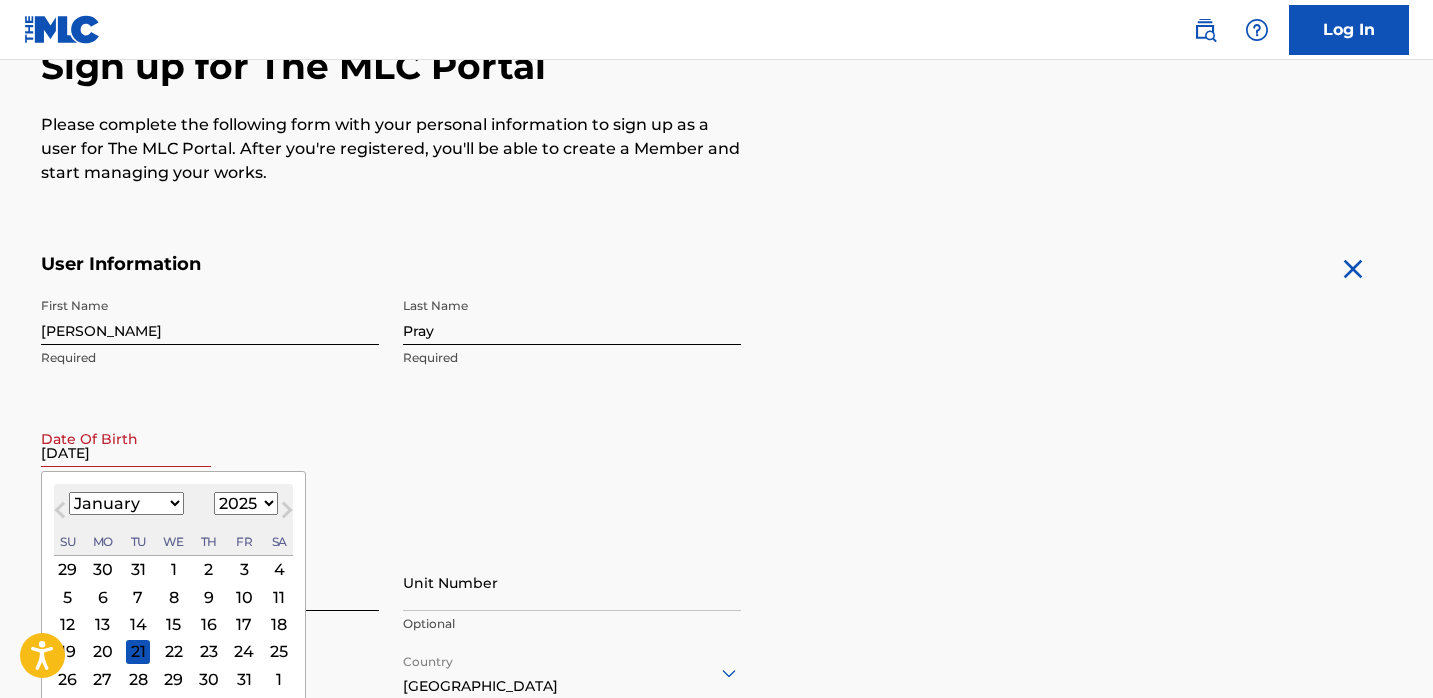 click on "1899 1900 1901 1902 1903 1904 1905 1906 1907 1908 1909 1910 1911 1912 1913 1914 1915 1916 1917 1918 1919 1920 1921 1922 1923 1924 1925 1926 1927 1928 1929 1930 1931 1932 1933 1934 1935 1936 1937 1938 1939 1940 1941 1942 1943 1944 1945 1946 1947 1948 1949 1950 1951 1952 1953 1954 1955 1956 1957 1958 1959 1960 1961 1962 1963 1964 1965 1966 1967 1968 1969 1970 1971 1972 1973 1974 1975 1976 1977 1978 1979 1980 1981 1982 1983 1984 1985 1986 1987 1988 1989 1990 1991 1992 1993 1994 1995 1996 1997 1998 1999 2000 2001 2002 2003 2004 2005 2006 2007 2008 2009 2010 2011 2012 2013 2014 2015 2016 2017 2018 2019 2020 2021 2022 2023 2024 2025 2026 2027 2028 2029 2030 2031 2032 2033 2034 2035 2036 2037 2038 2039 2040 2041 2042 2043 2044 2045 2046 2047 2048 2049 2050 2051 2052 2053 2054 2055 2056 2057 2058 2059 2060 2061 2062 2063 2064 2065 2066 2067 2068 2069 2070 2071 2072 2073 2074 2075 2076 2077 2078 2079 2080 2081 2082 2083 2084 2085 2086 2087 2088 2089 2090 2091 2092 2093 2094 2095 2096 2097 2098 2099 2100" at bounding box center [246, 503] 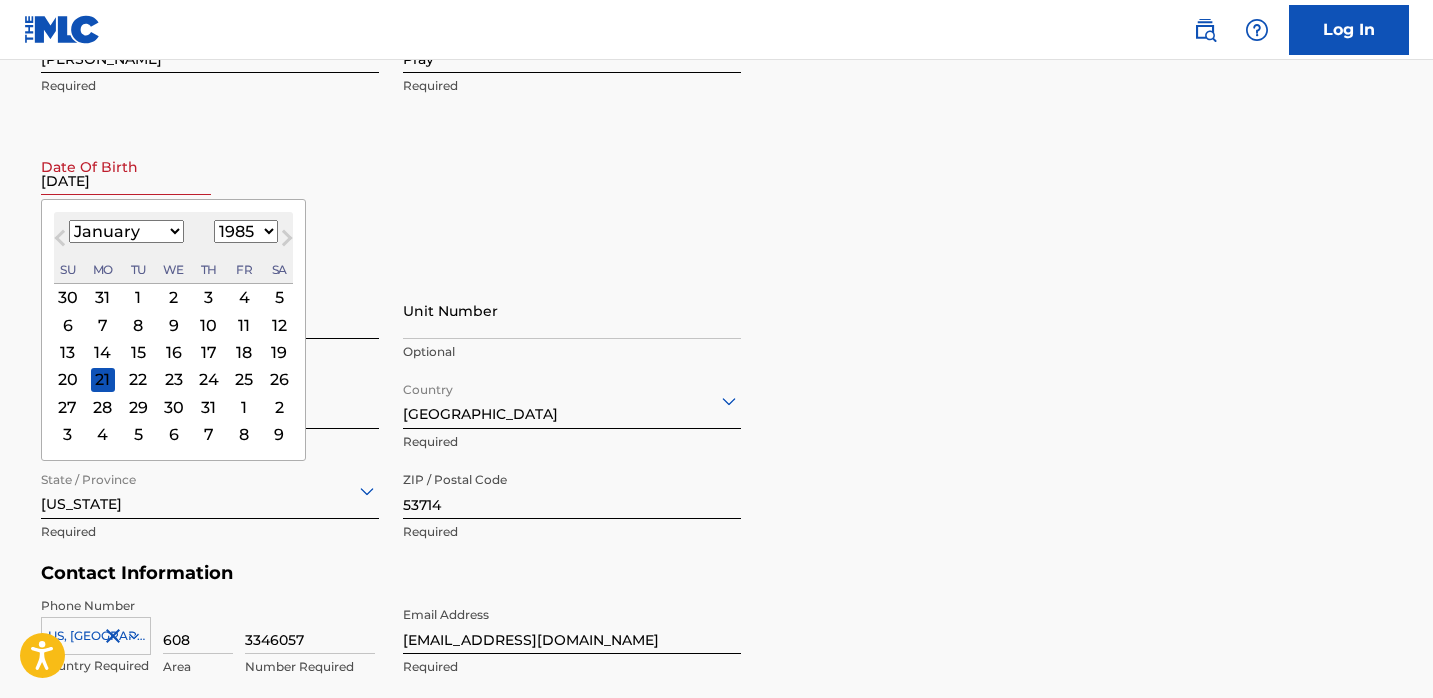 scroll, scrollTop: 491, scrollLeft: 0, axis: vertical 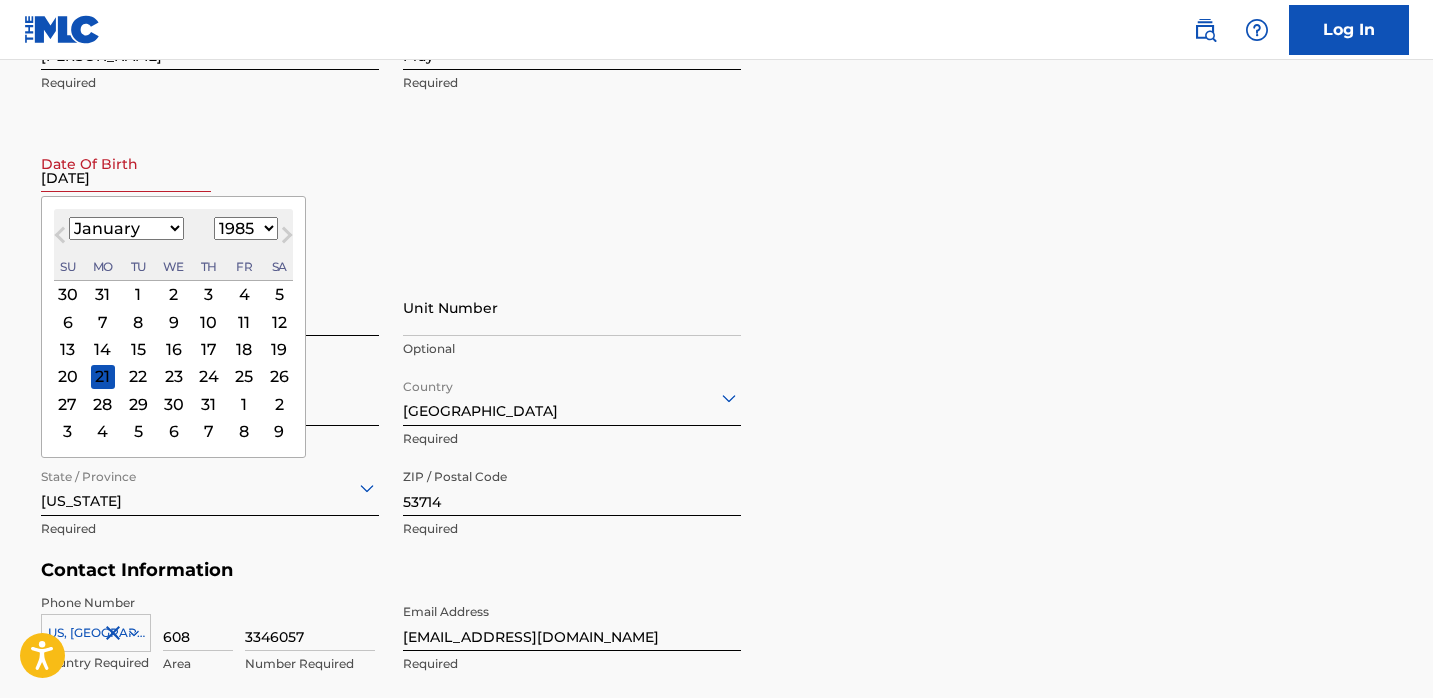 click on "20" at bounding box center (67, 376) 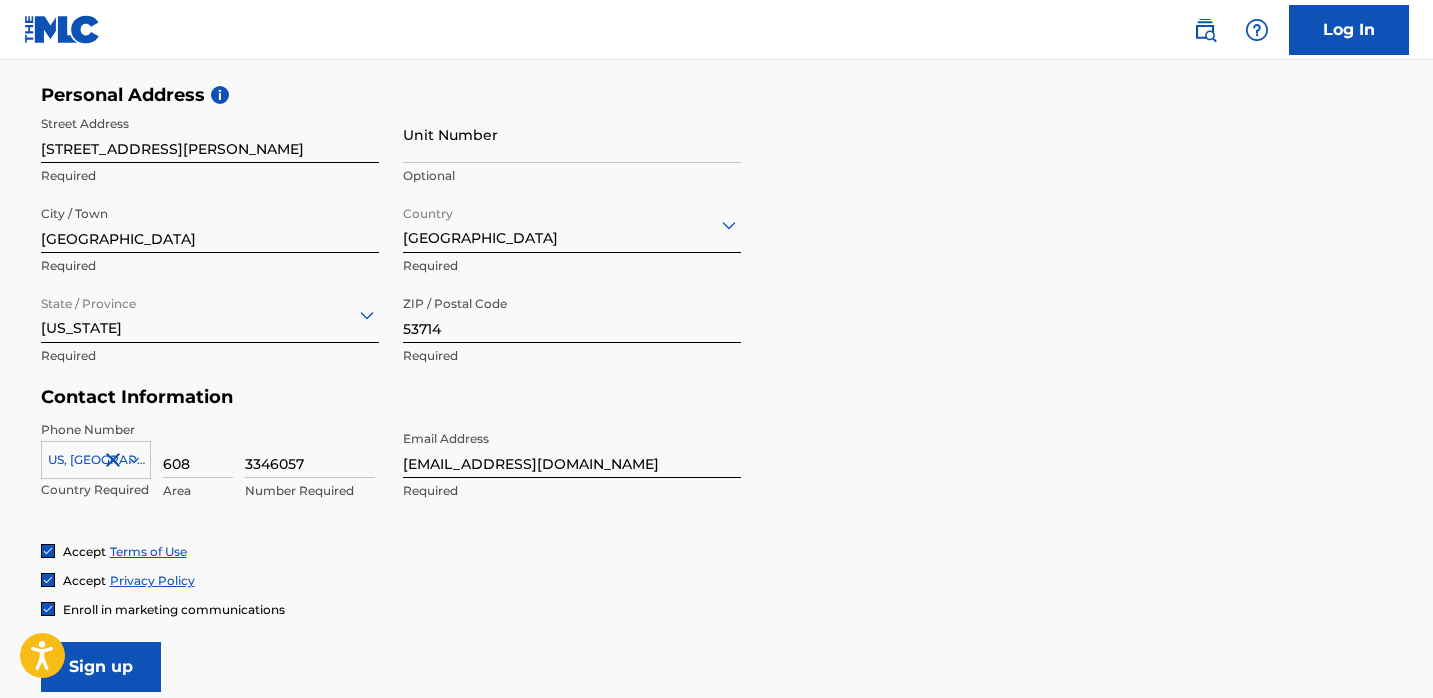 scroll, scrollTop: 865, scrollLeft: 0, axis: vertical 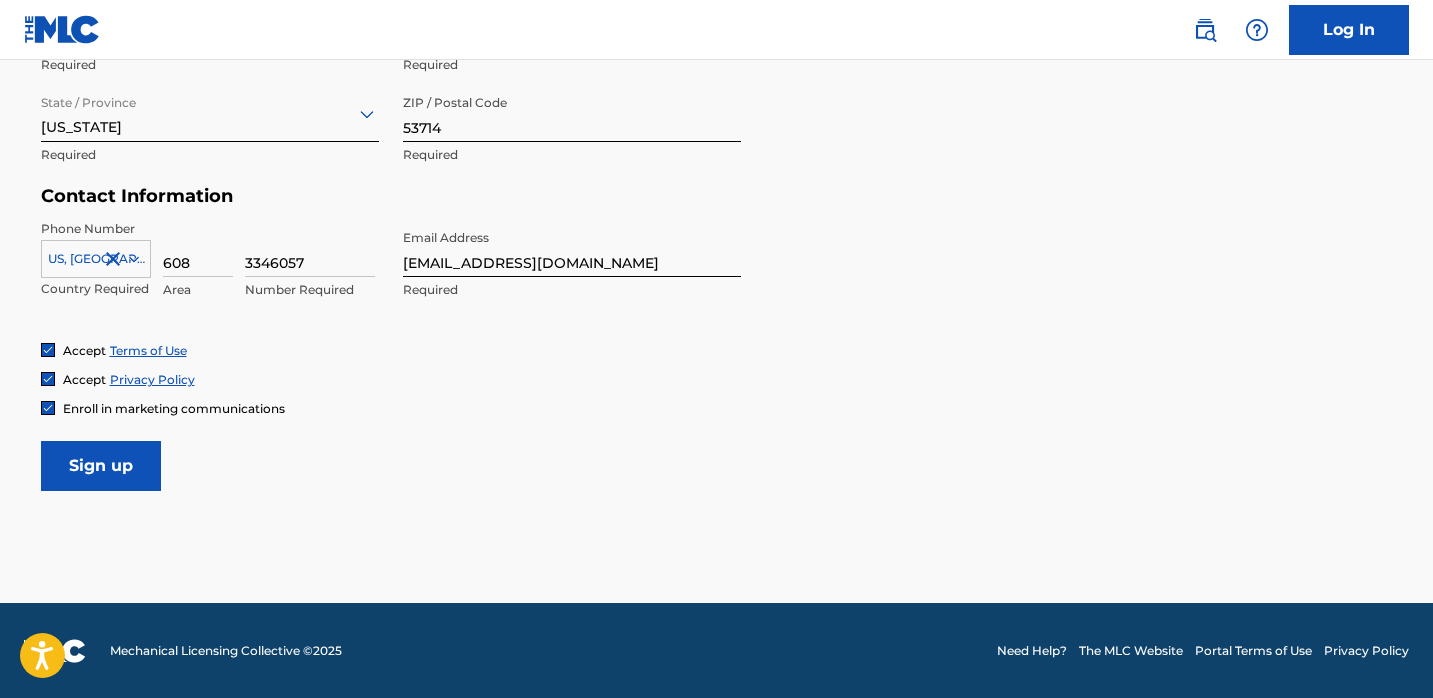 click on "Sign up" at bounding box center [101, 466] 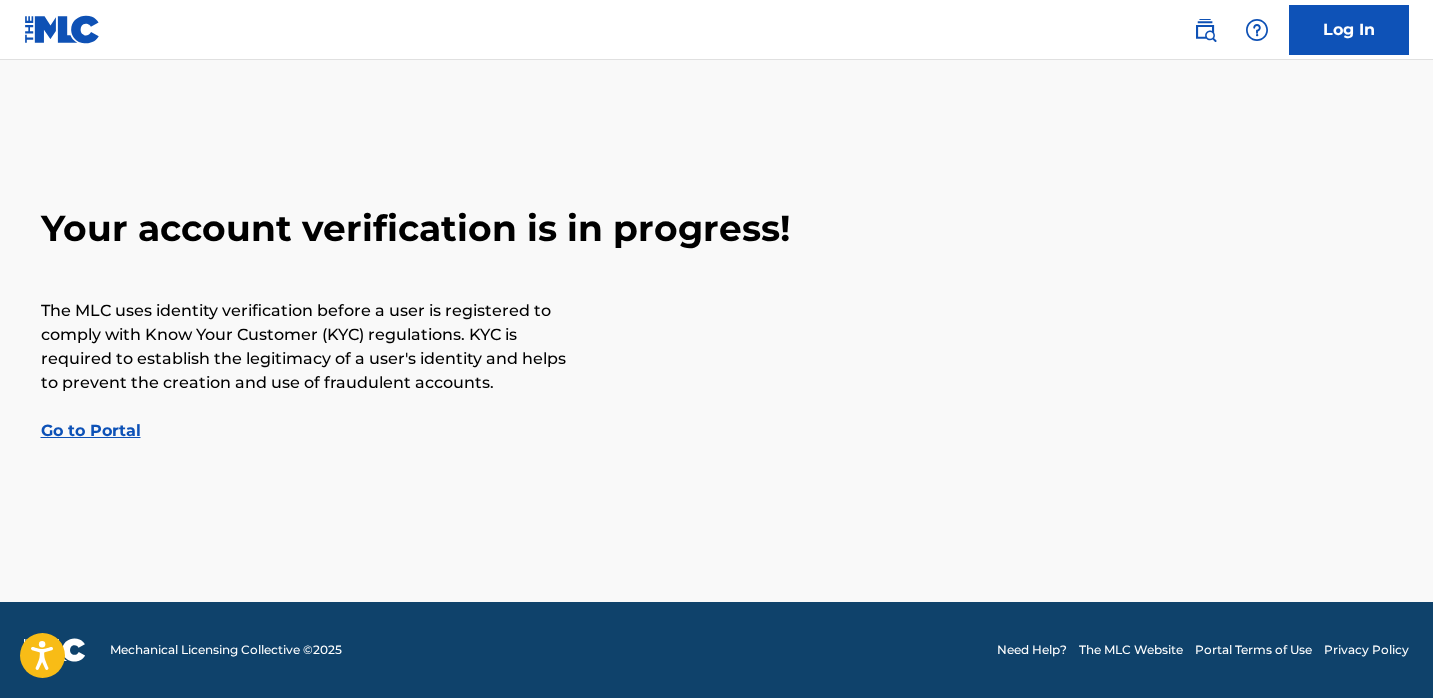 scroll, scrollTop: 0, scrollLeft: 0, axis: both 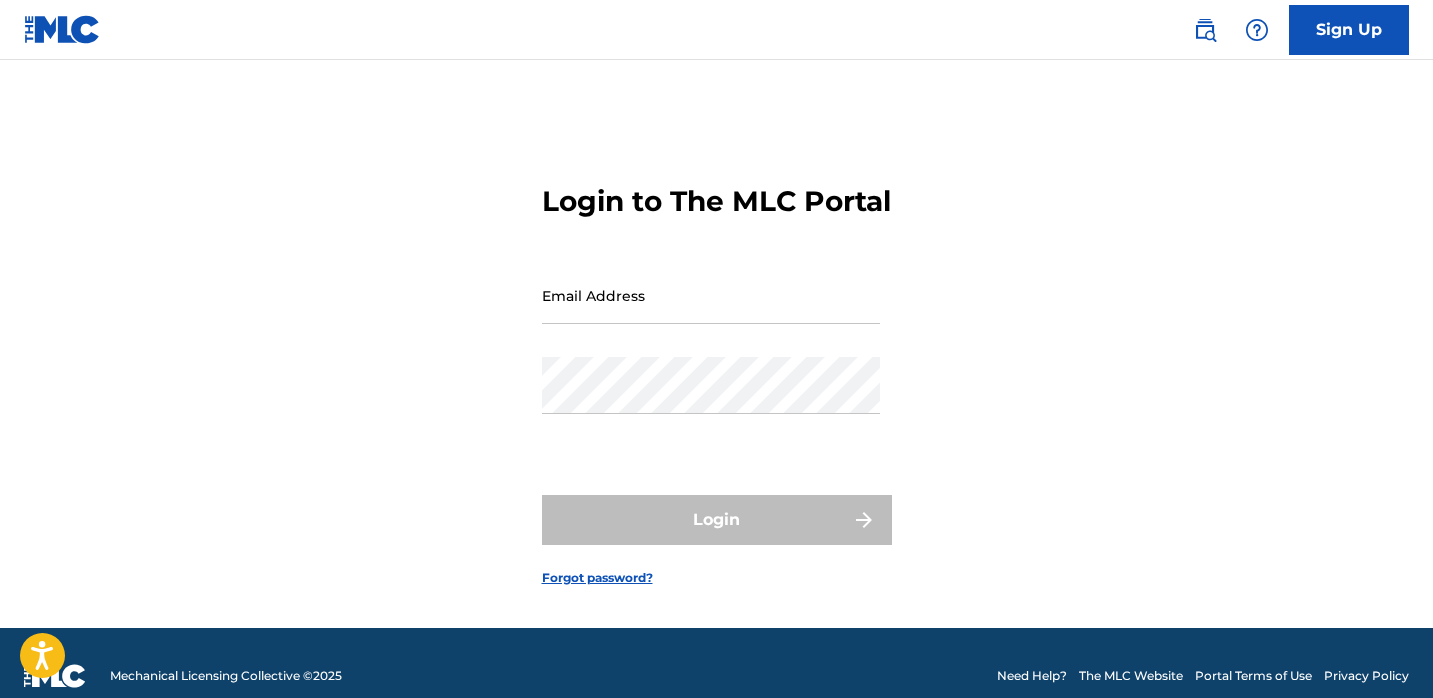 click on "Email Address" at bounding box center (711, 295) 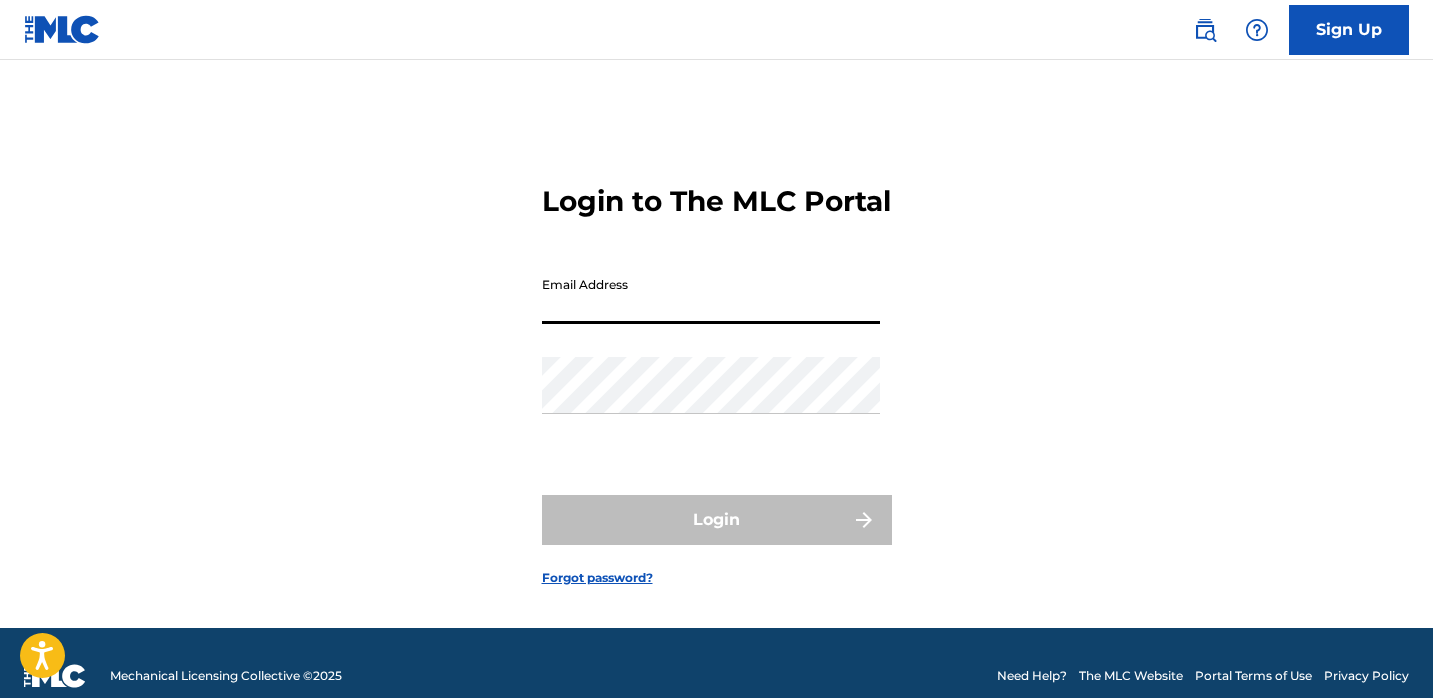 type on "[EMAIL_ADDRESS][DOMAIN_NAME]" 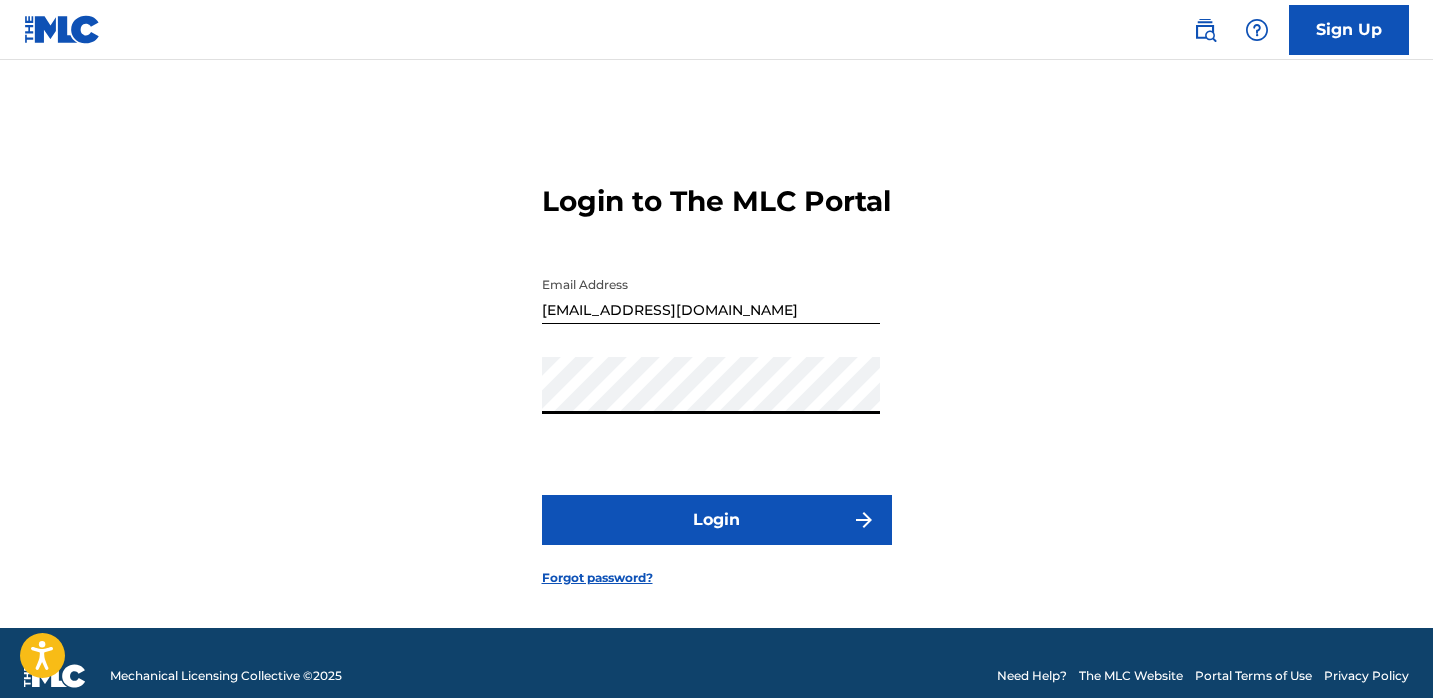click on "Login" at bounding box center [717, 520] 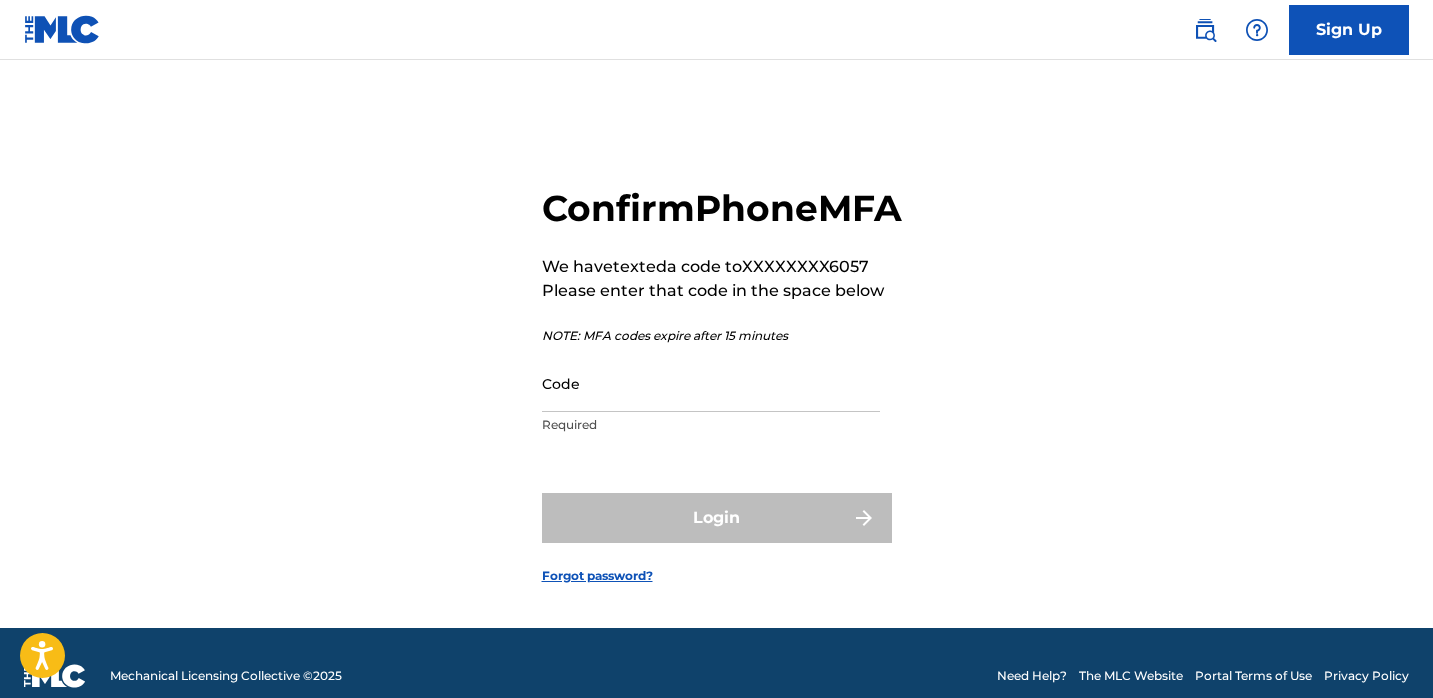 click on "Code" at bounding box center [711, 383] 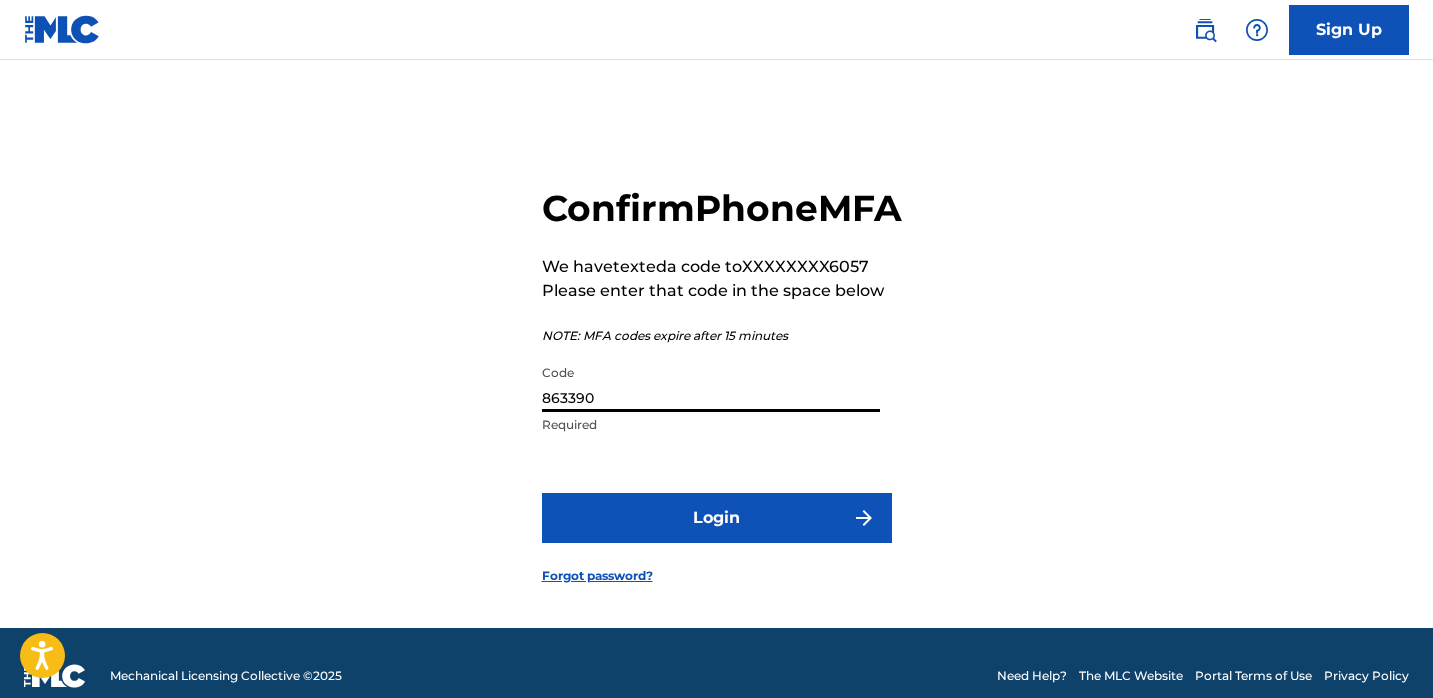 type on "863390" 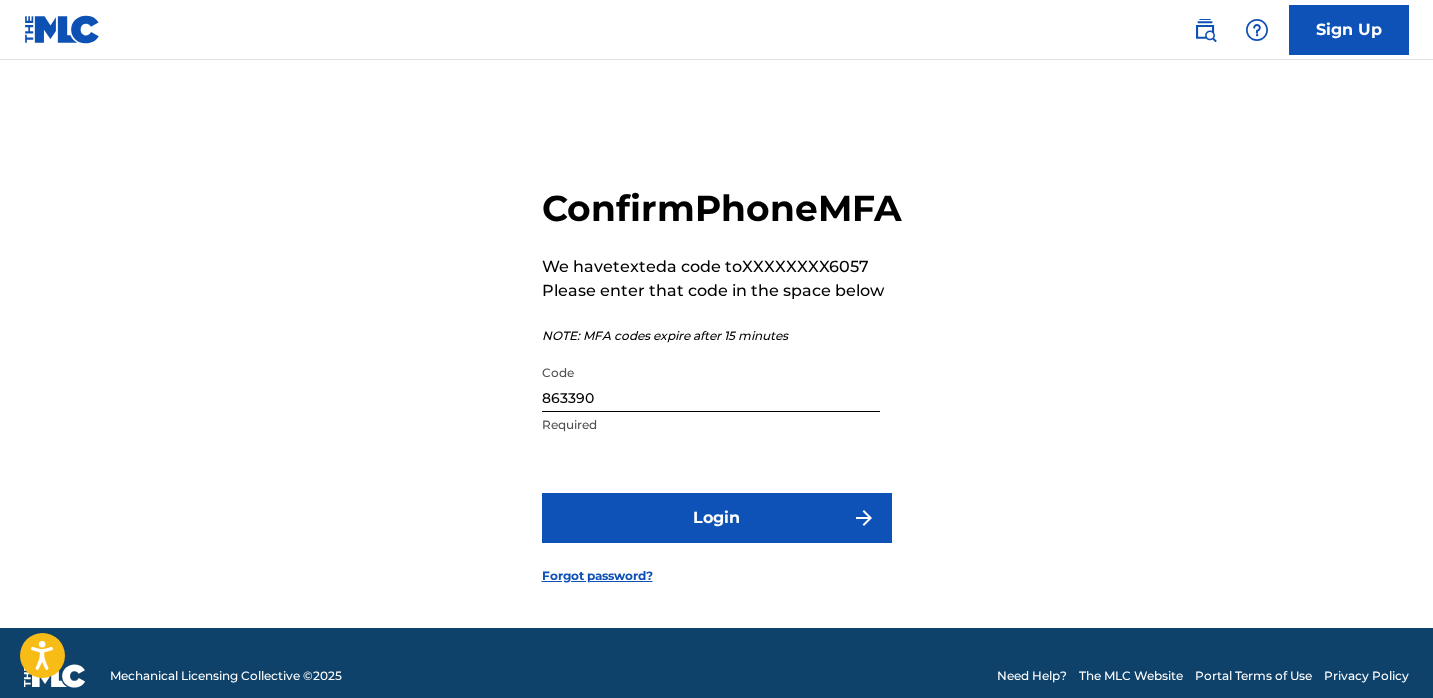 click on "Login" at bounding box center (717, 518) 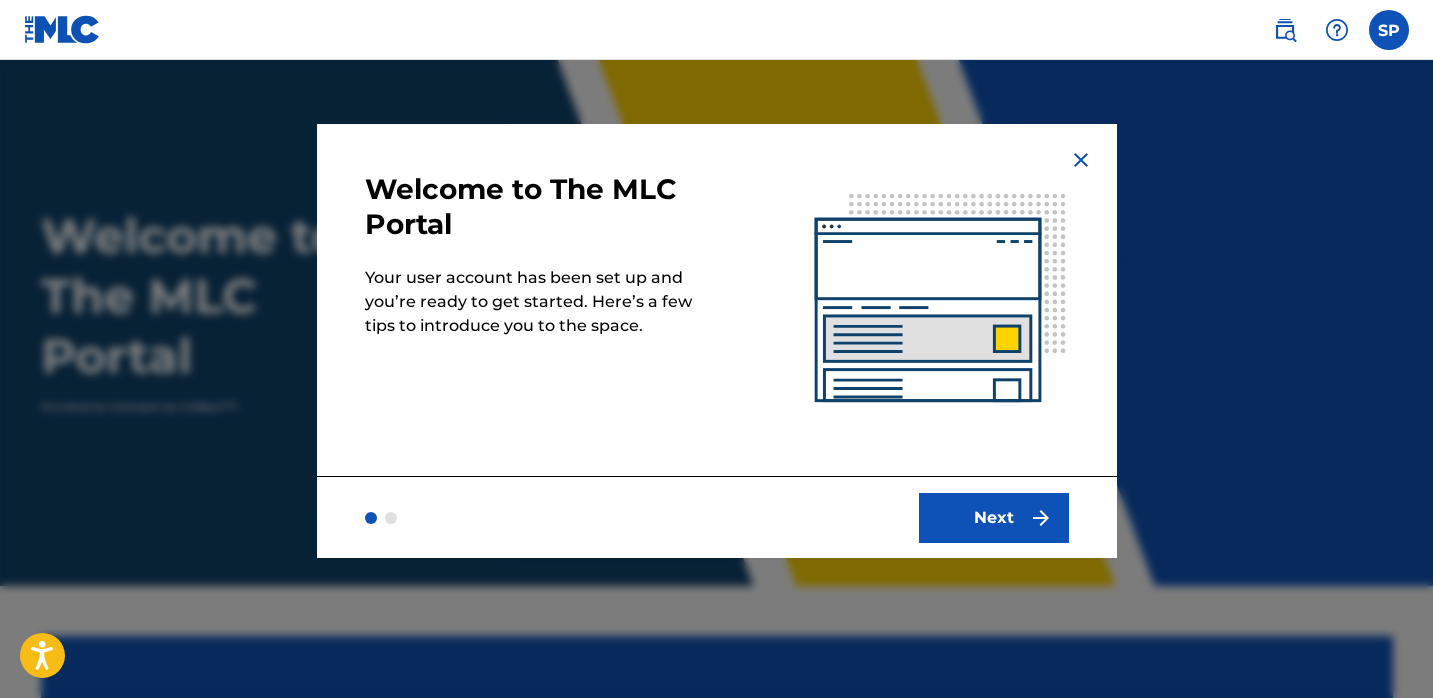 scroll, scrollTop: 0, scrollLeft: 0, axis: both 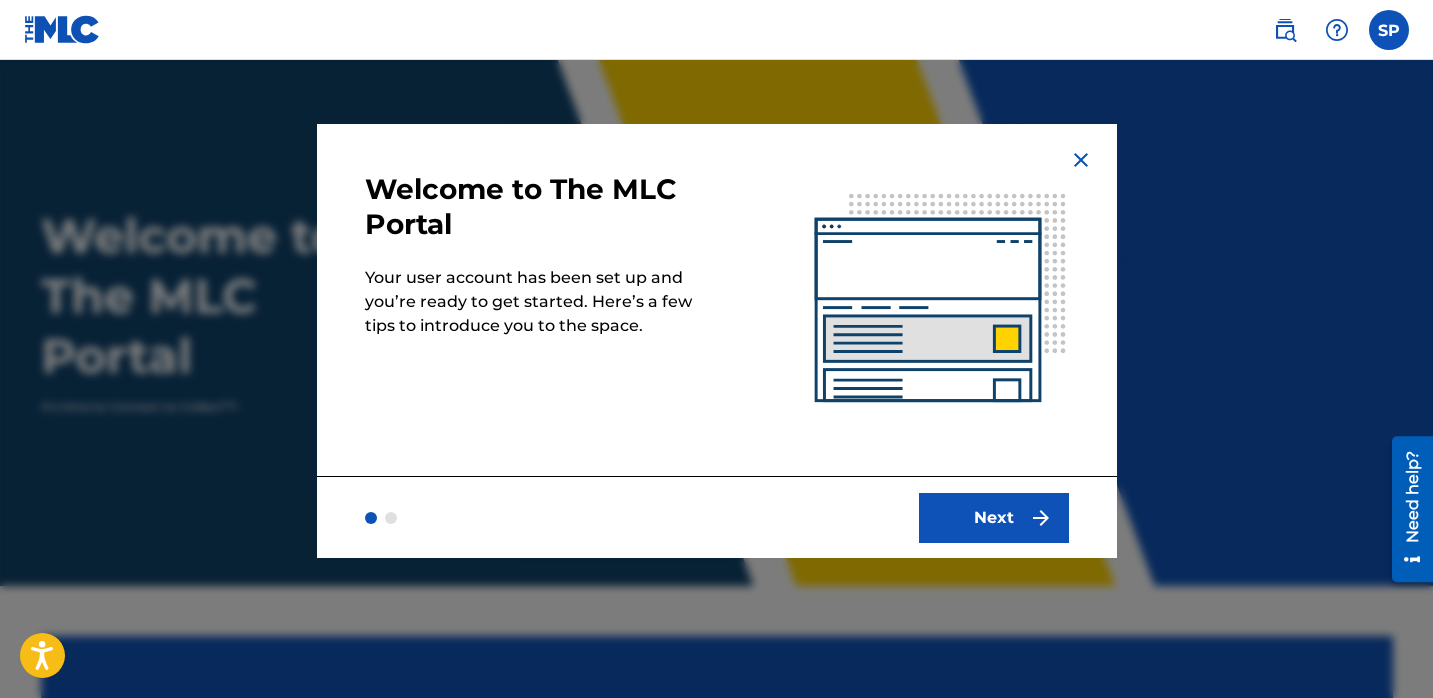 click on "Next" at bounding box center [994, 518] 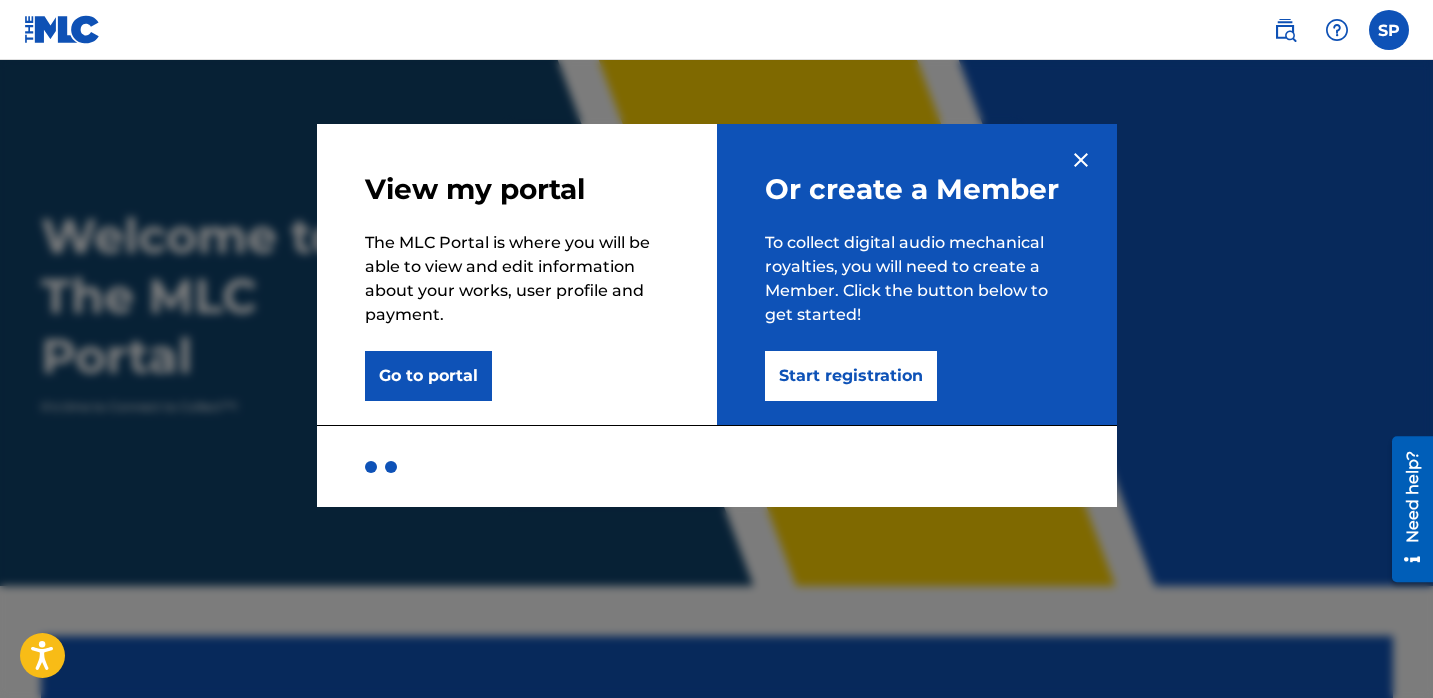 click on "Start registration" at bounding box center (851, 376) 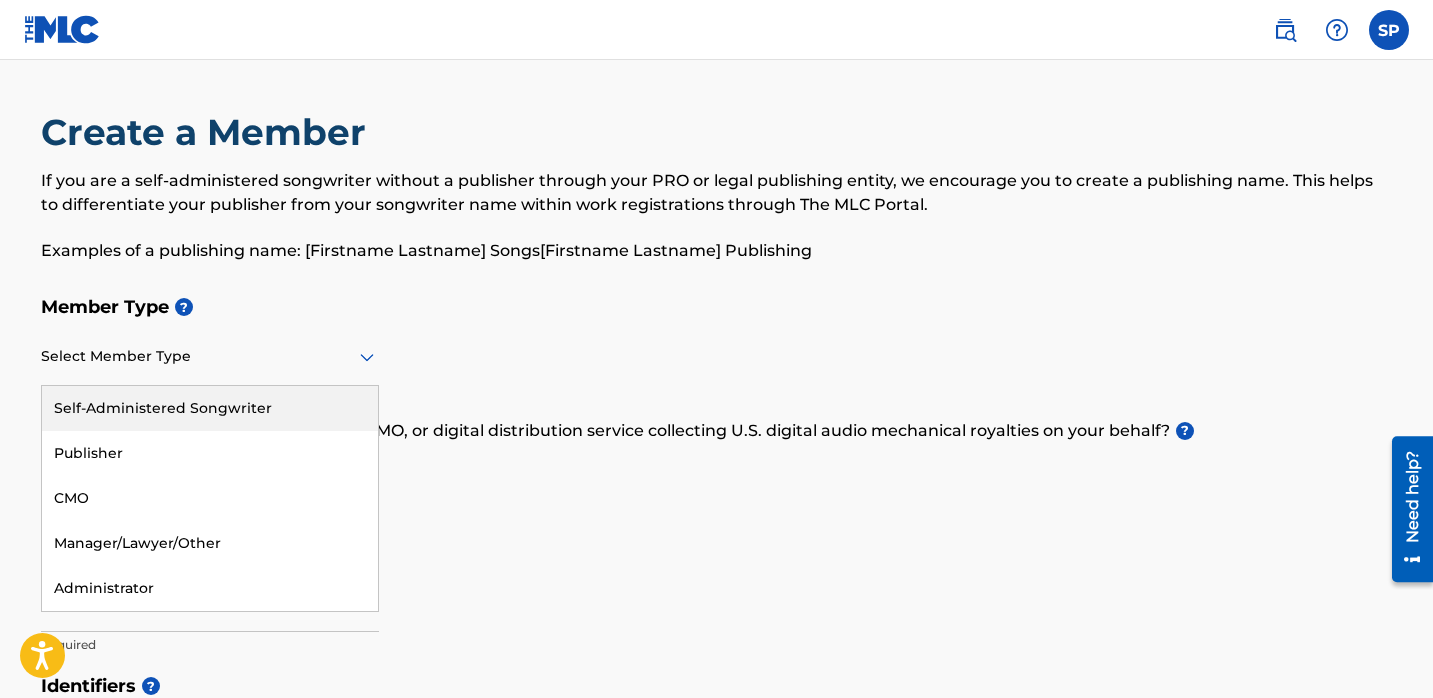 click at bounding box center (210, 356) 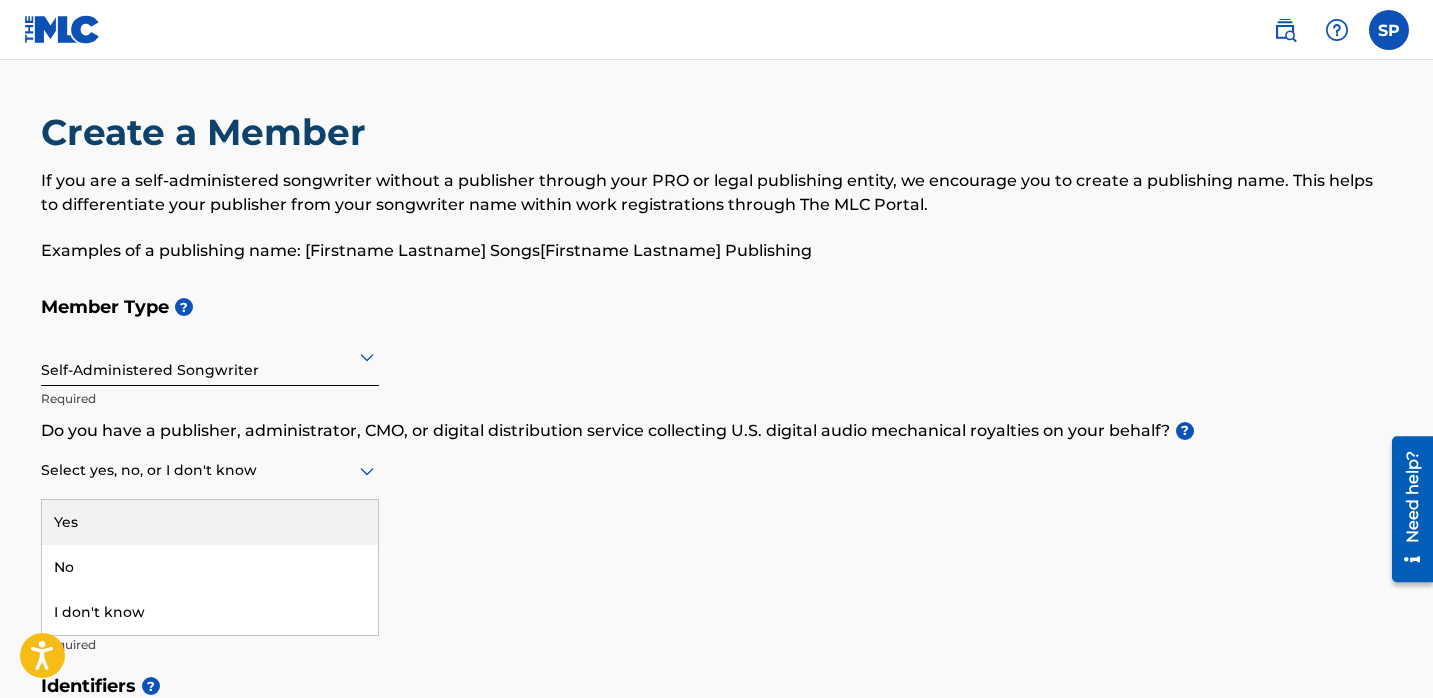 click at bounding box center [210, 470] 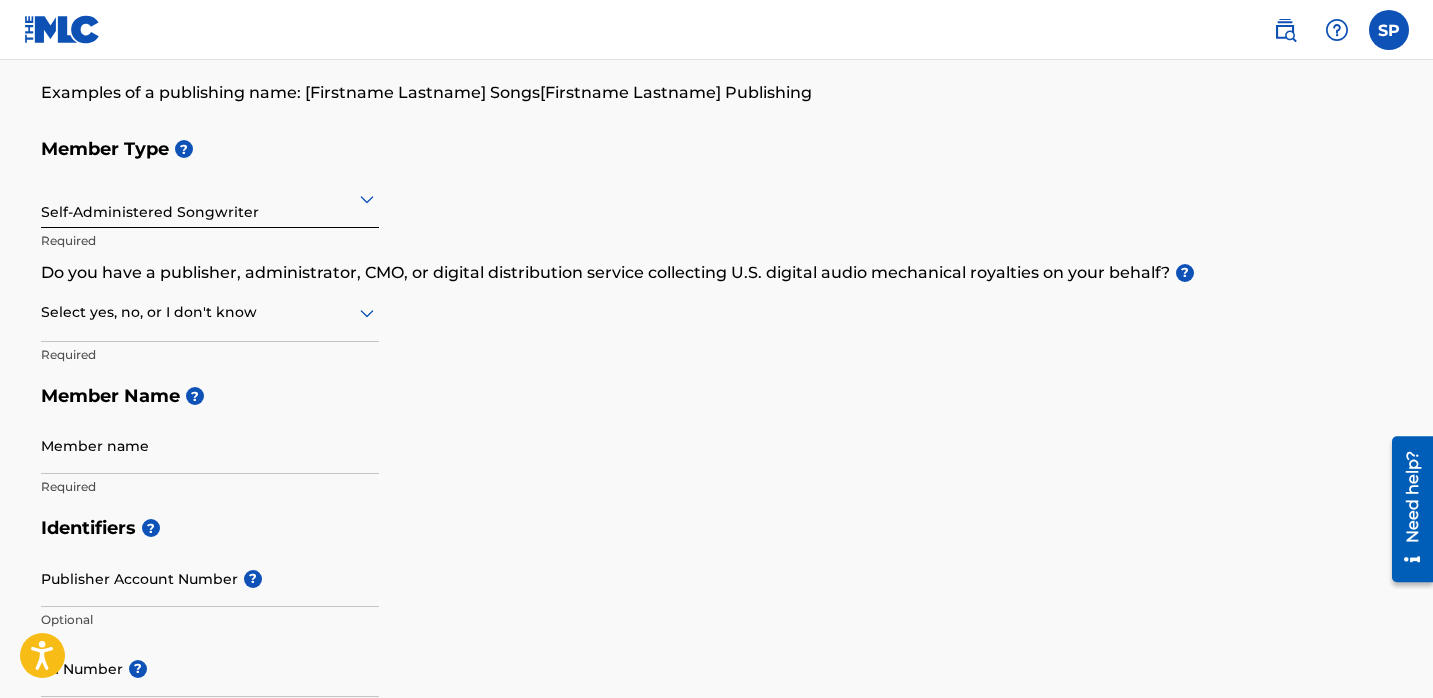 scroll, scrollTop: 163, scrollLeft: 0, axis: vertical 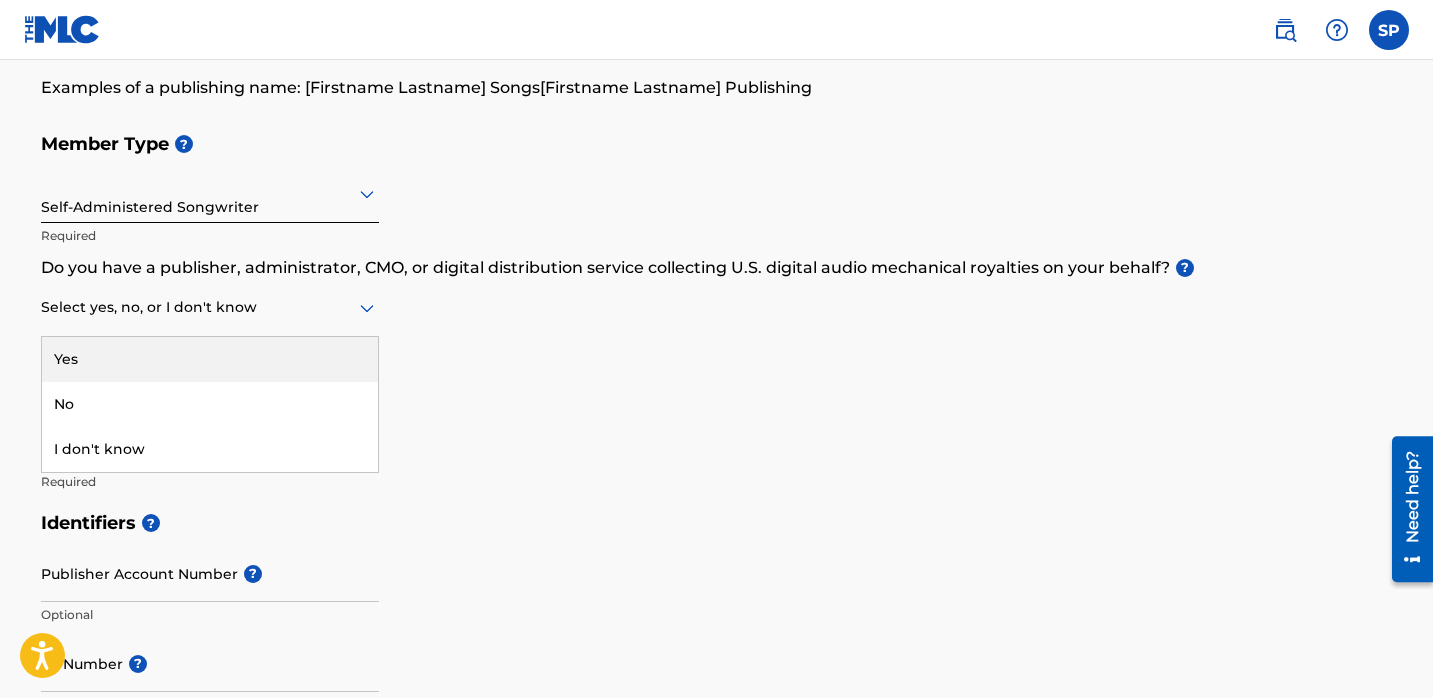 click 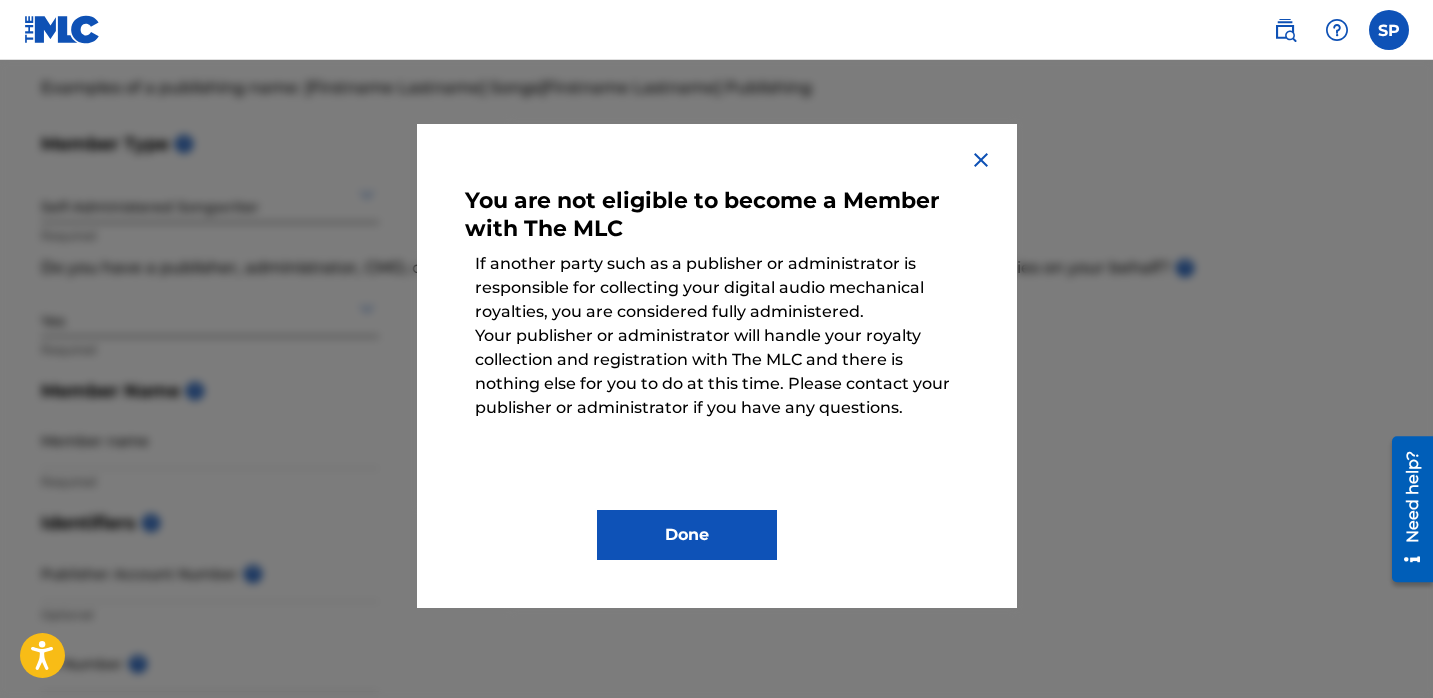click at bounding box center [981, 160] 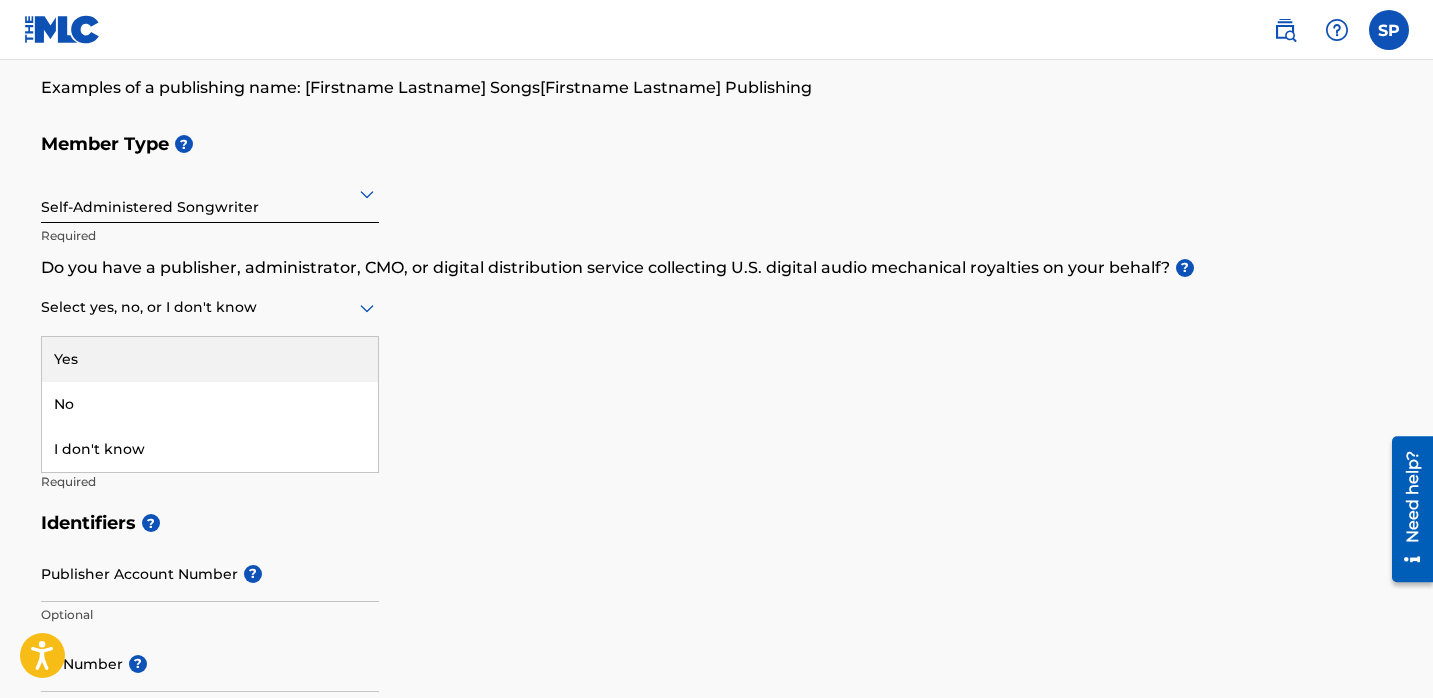 click 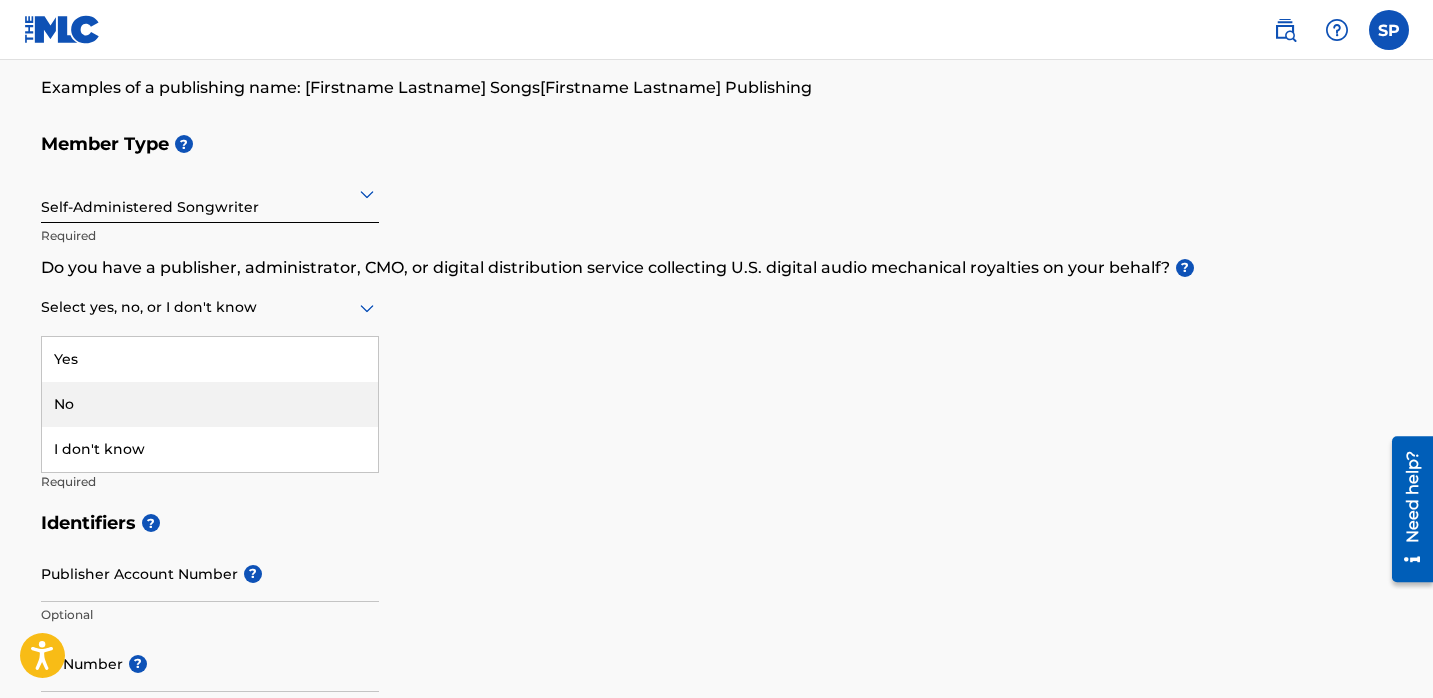 click on "No" at bounding box center (210, 404) 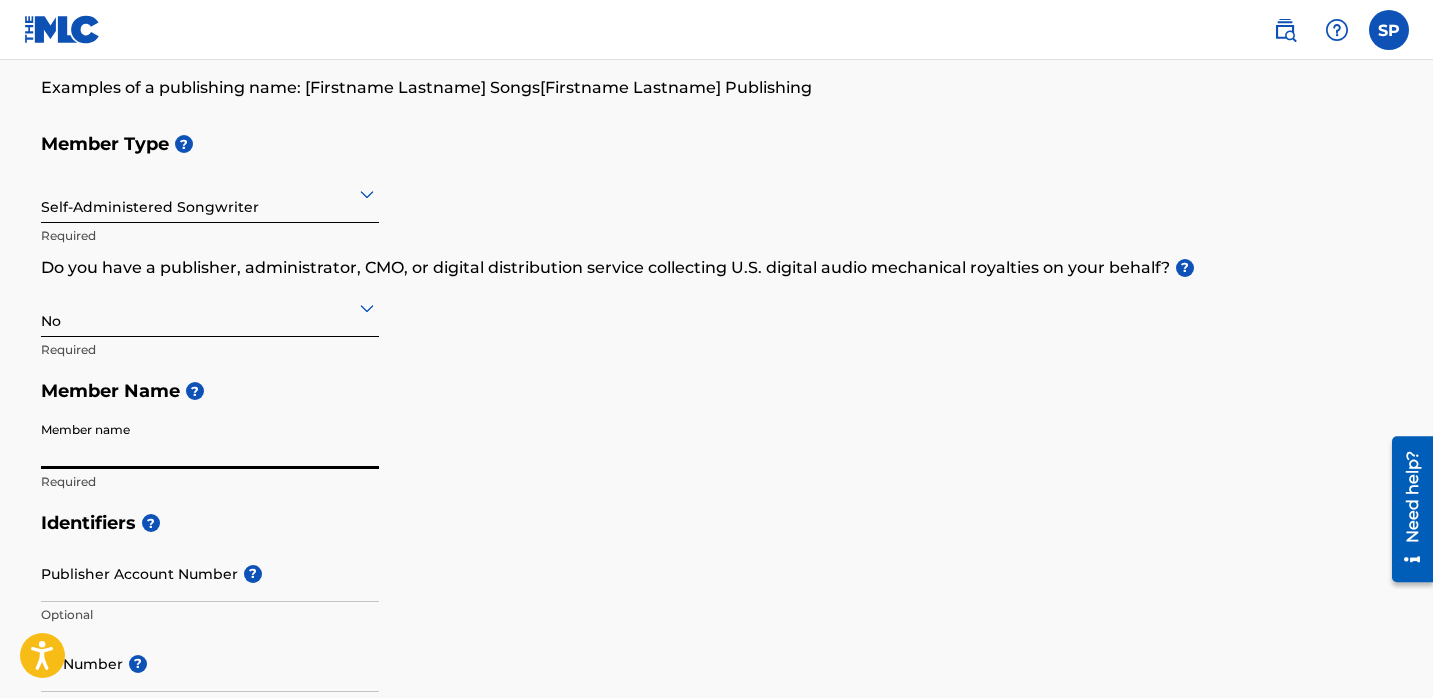 click on "Member name" at bounding box center (210, 440) 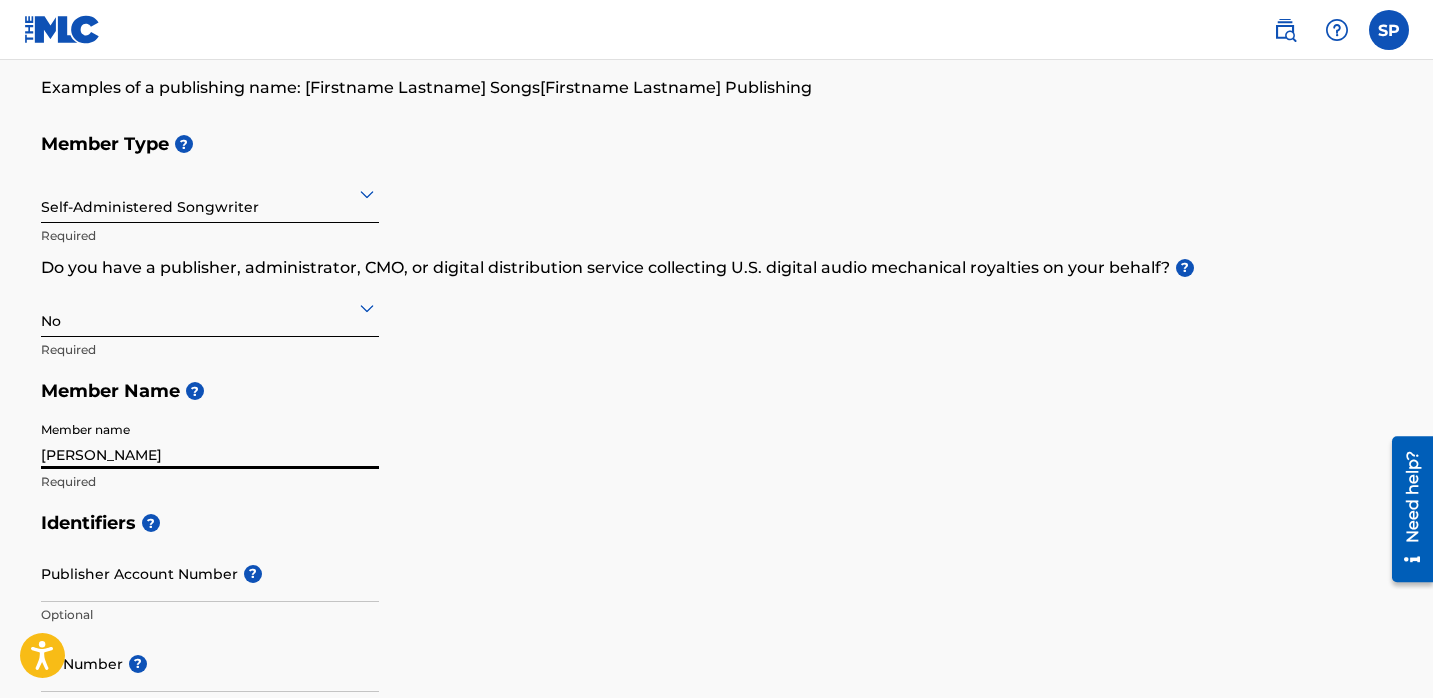 type on "[STREET_ADDRESS][PERSON_NAME]" 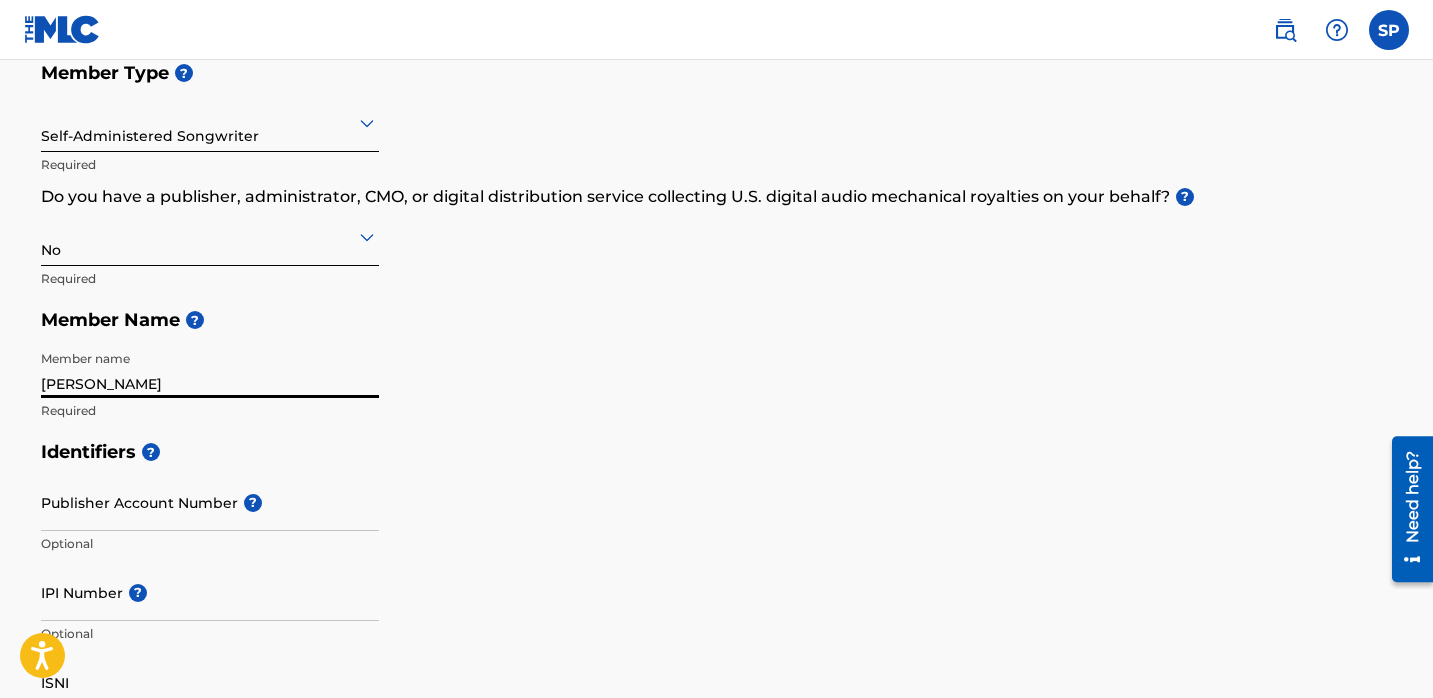 scroll, scrollTop: 313, scrollLeft: 0, axis: vertical 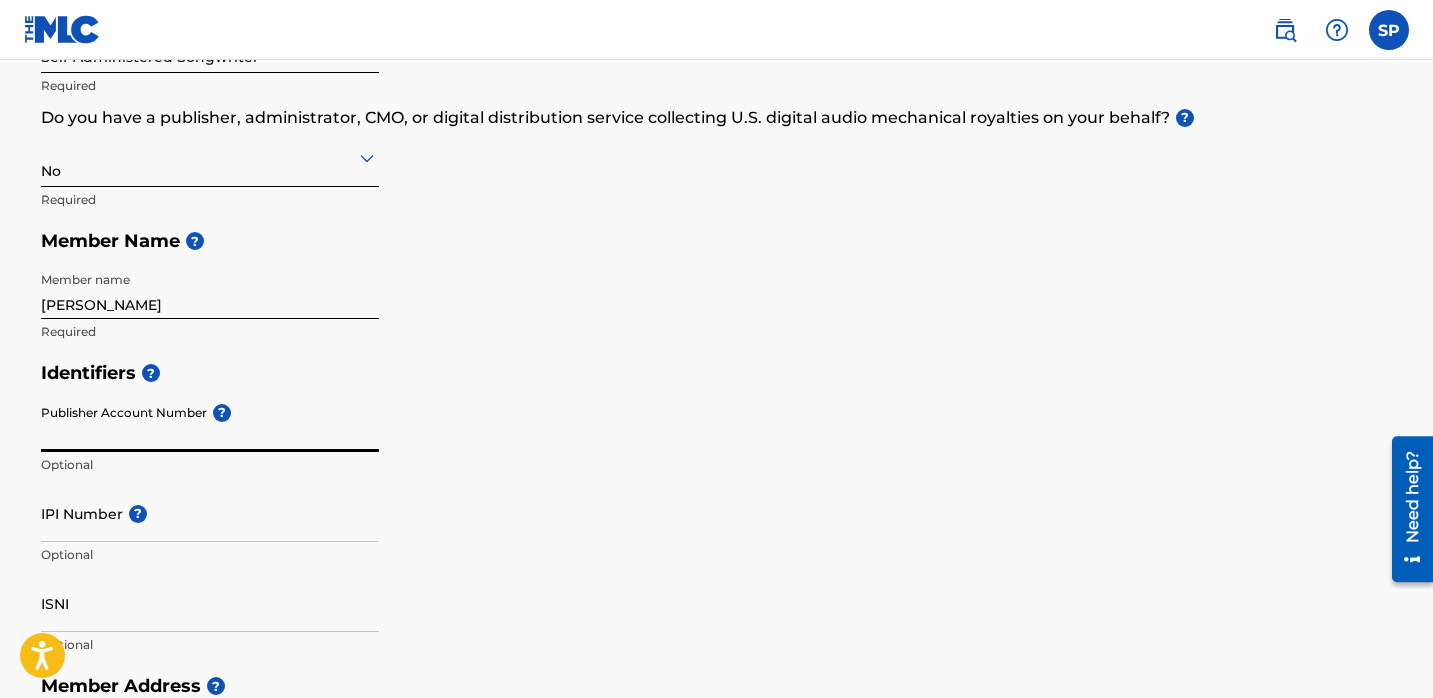 click on "Publisher Account Number ? Optional" at bounding box center [210, 440] 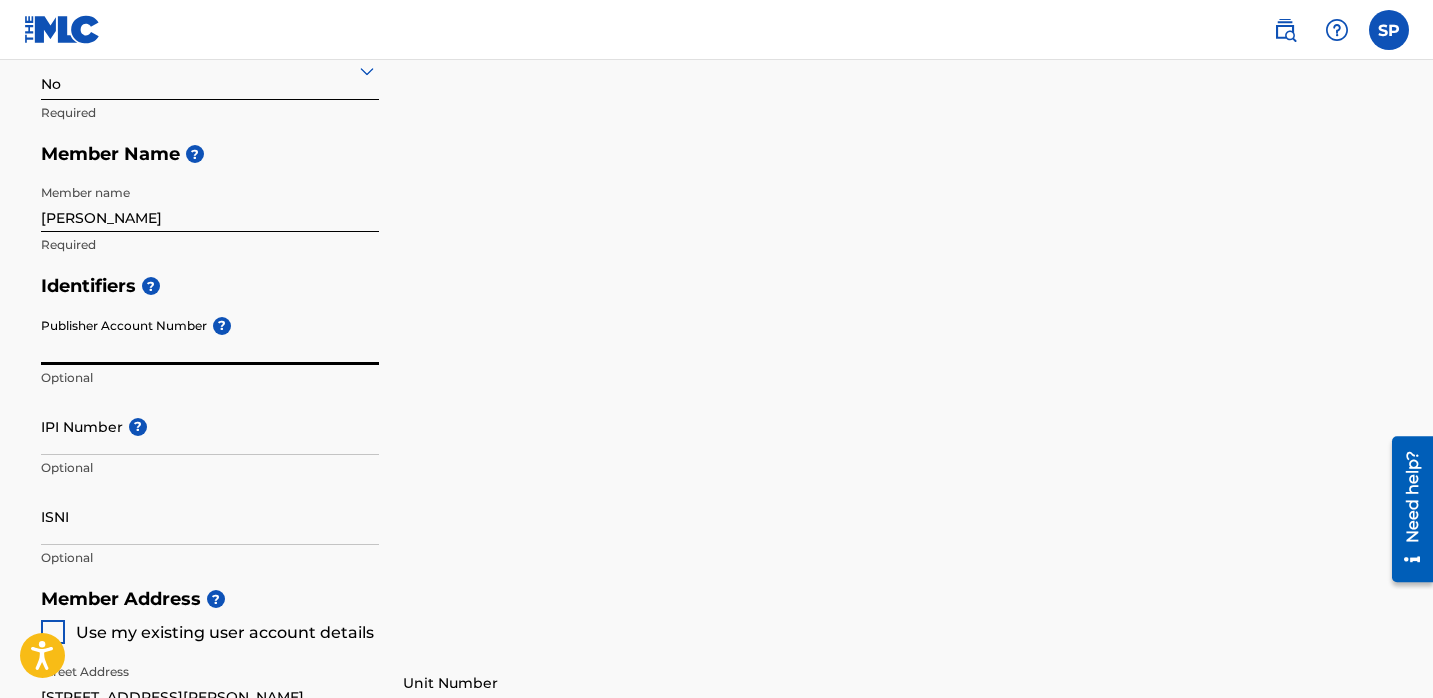 scroll, scrollTop: 407, scrollLeft: 0, axis: vertical 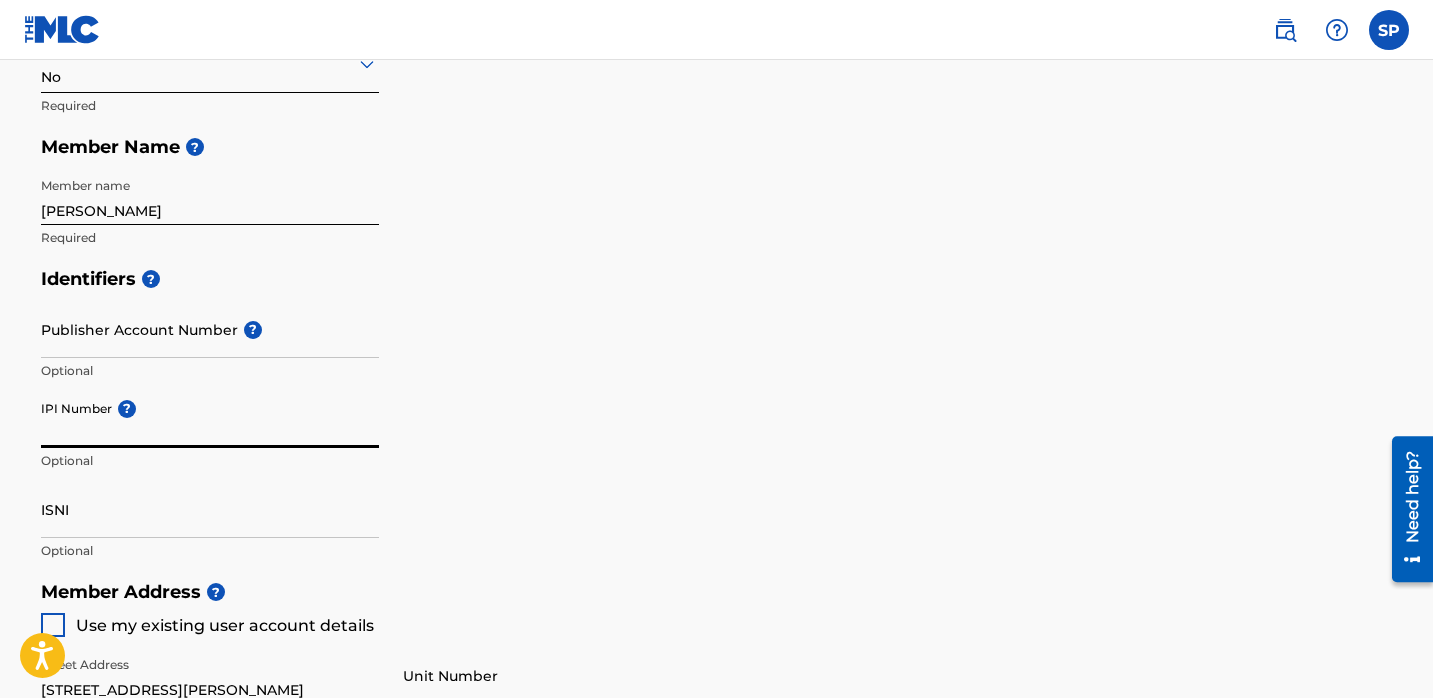 click on "IPI Number ?" at bounding box center (210, 419) 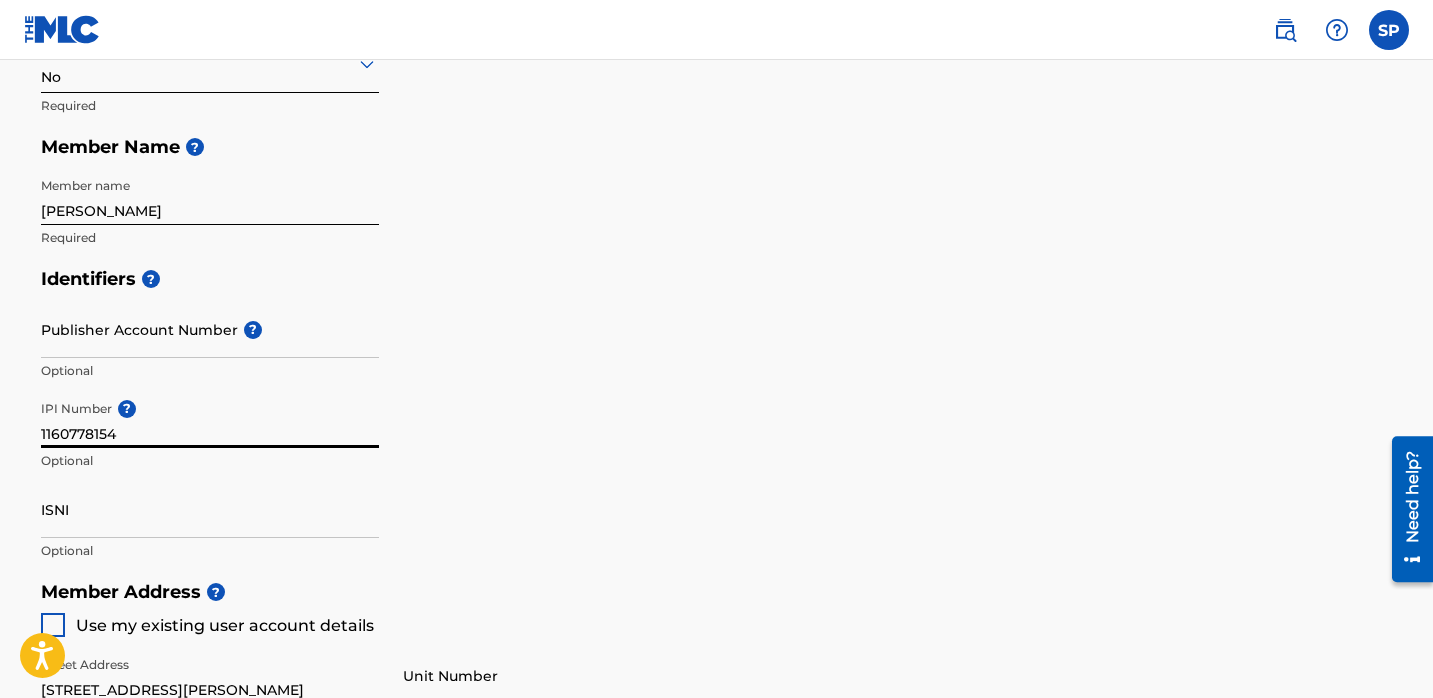 type on "1160778154" 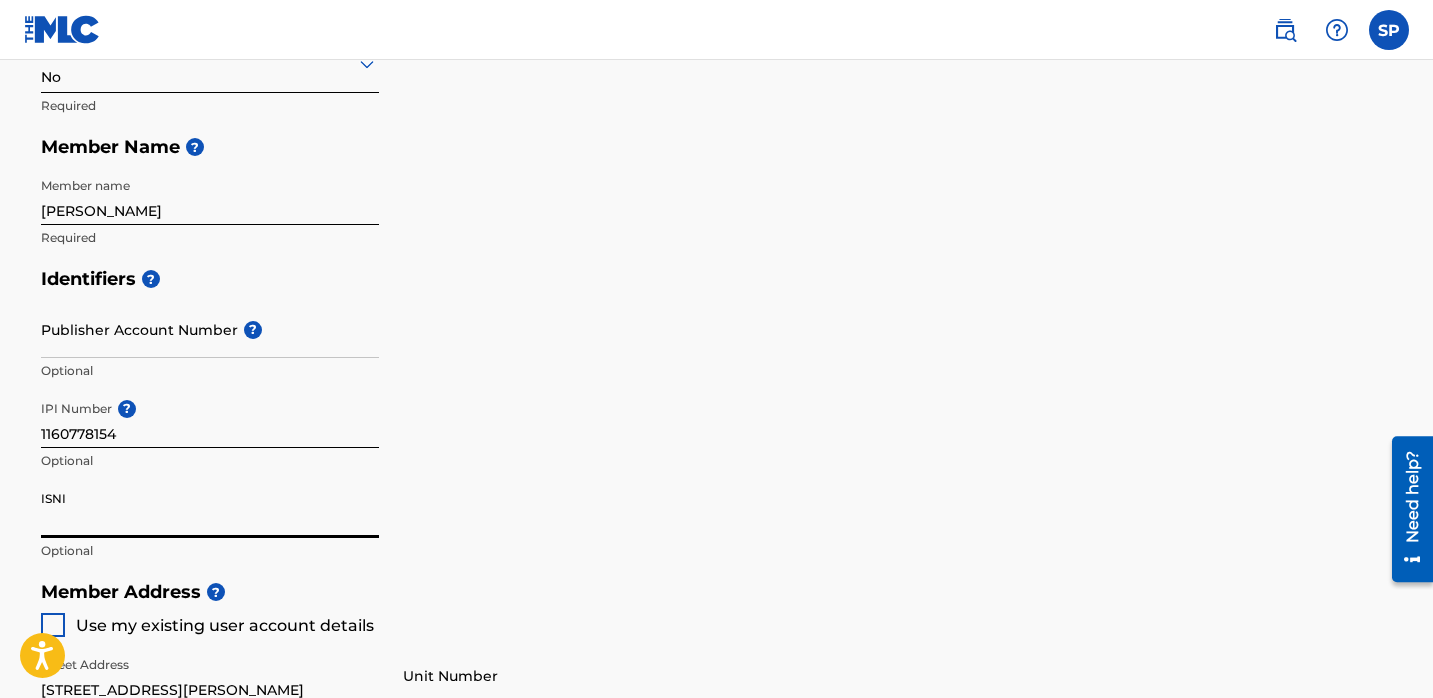click on "ISNI" at bounding box center (210, 509) 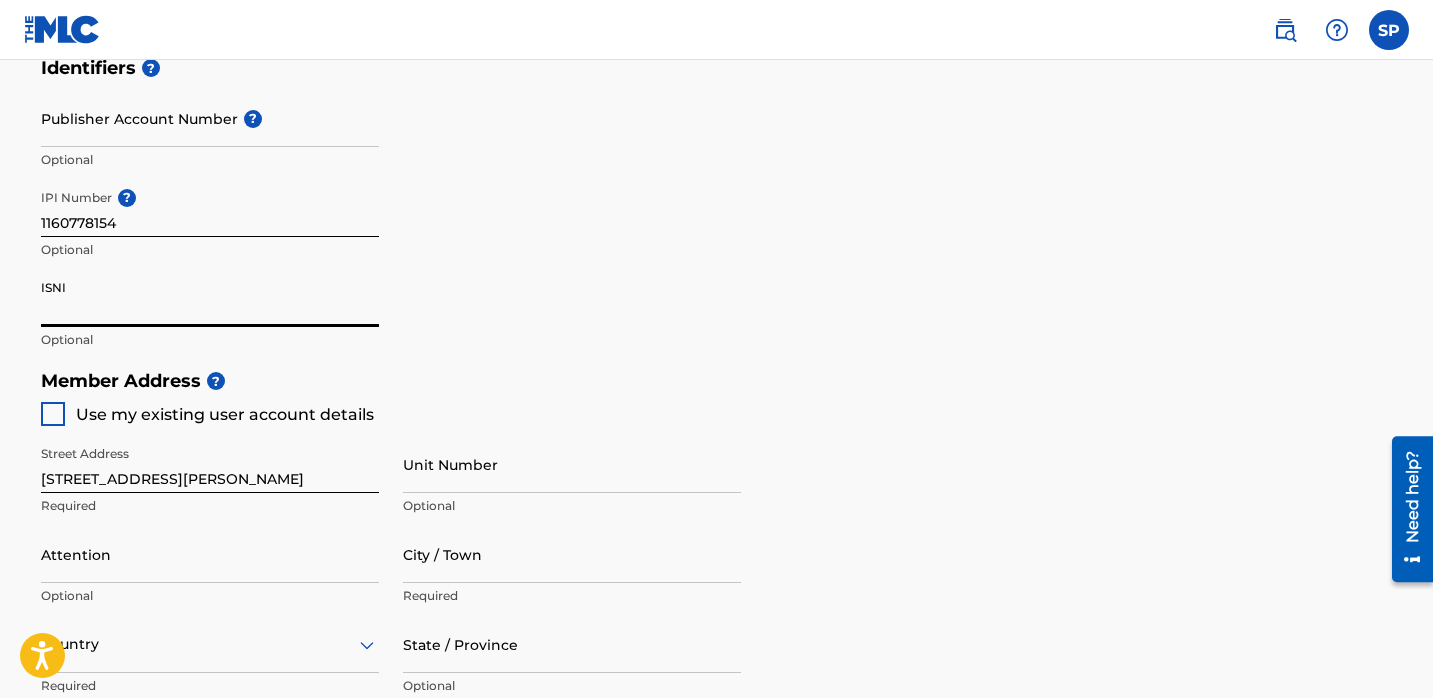 scroll, scrollTop: 619, scrollLeft: 0, axis: vertical 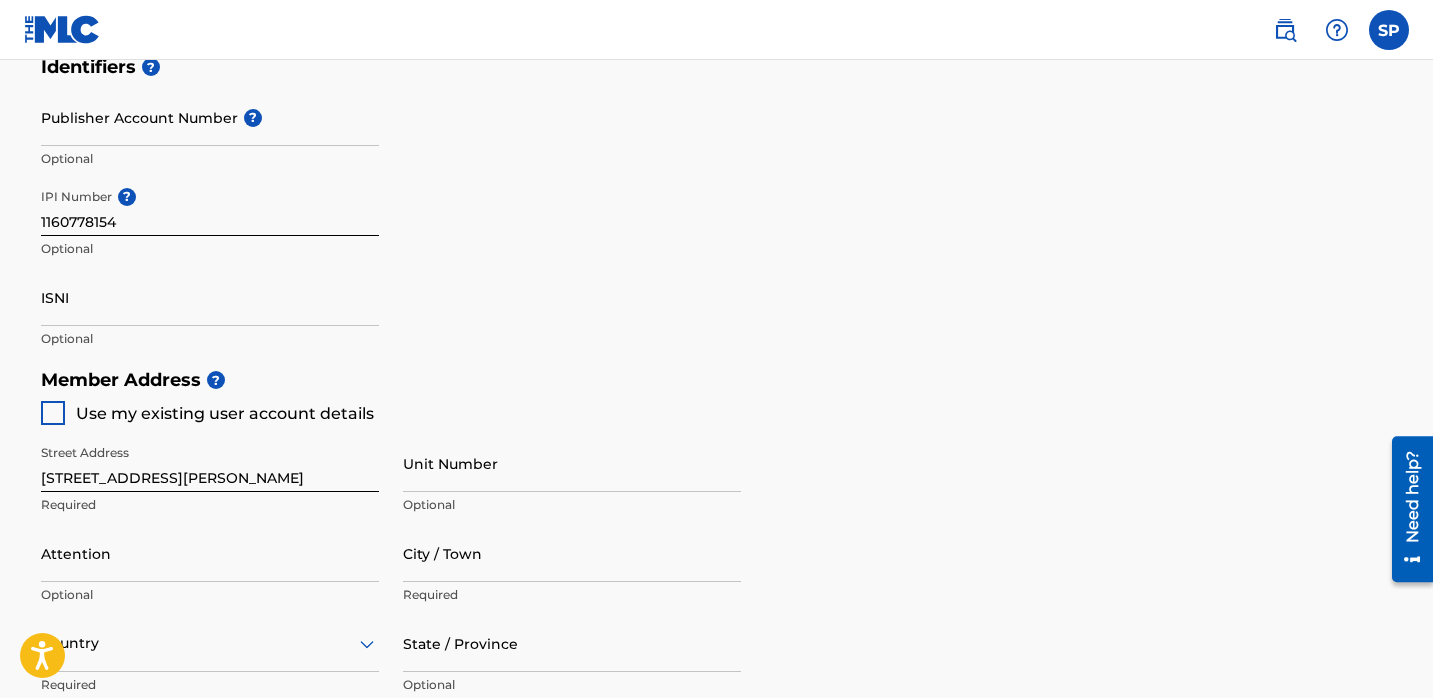 click at bounding box center [53, 413] 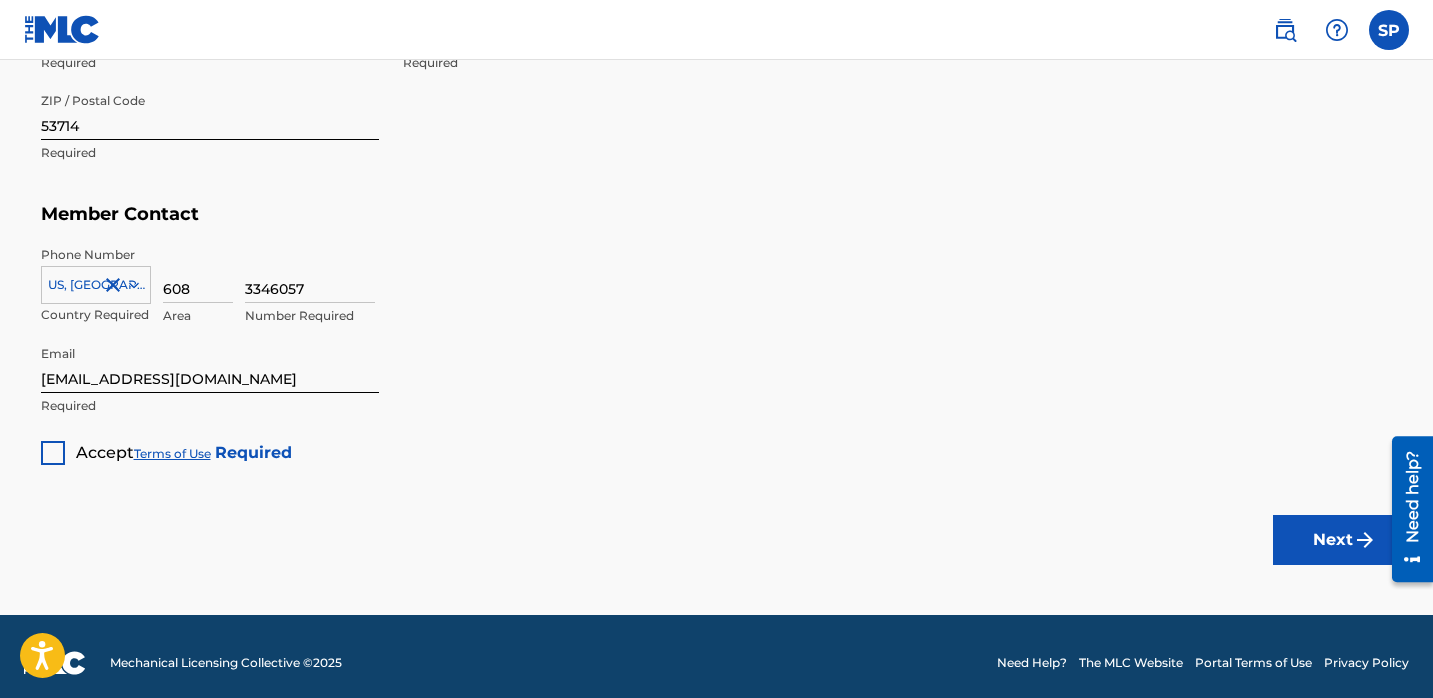 scroll, scrollTop: 1253, scrollLeft: 0, axis: vertical 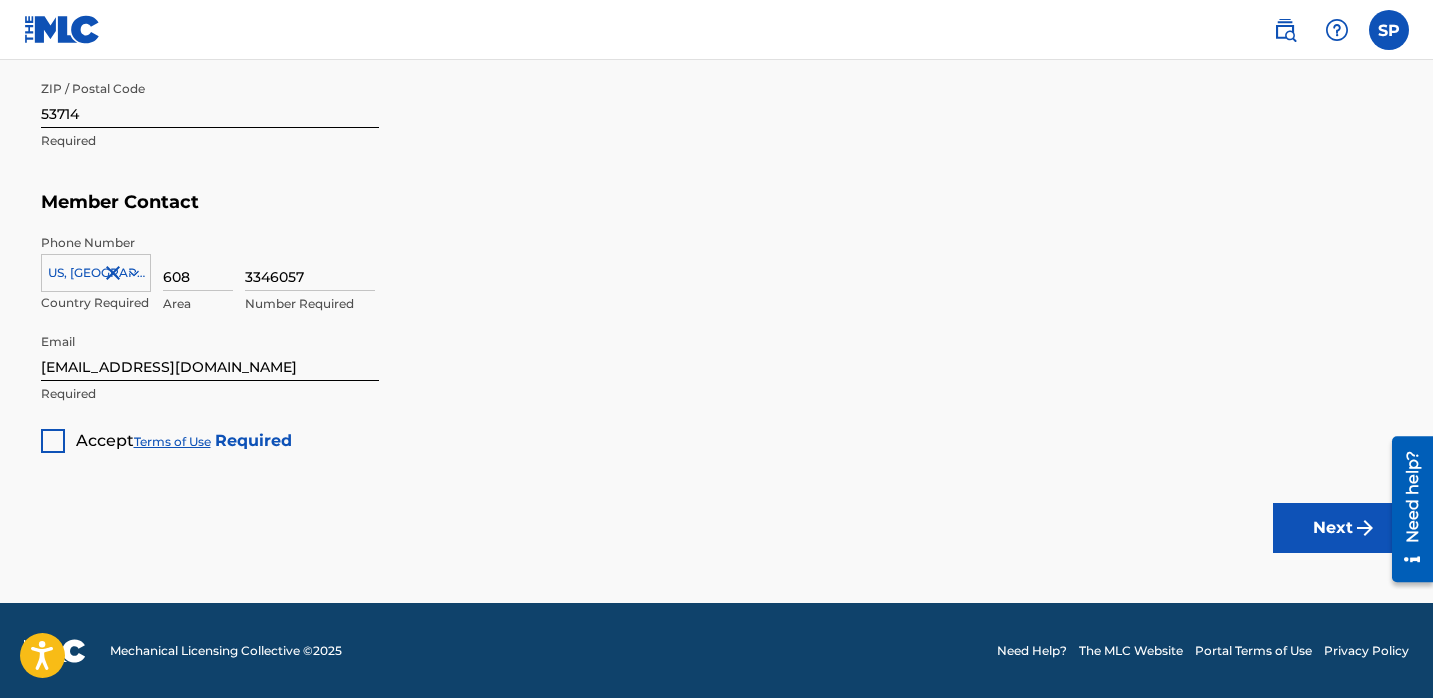 click at bounding box center (53, 441) 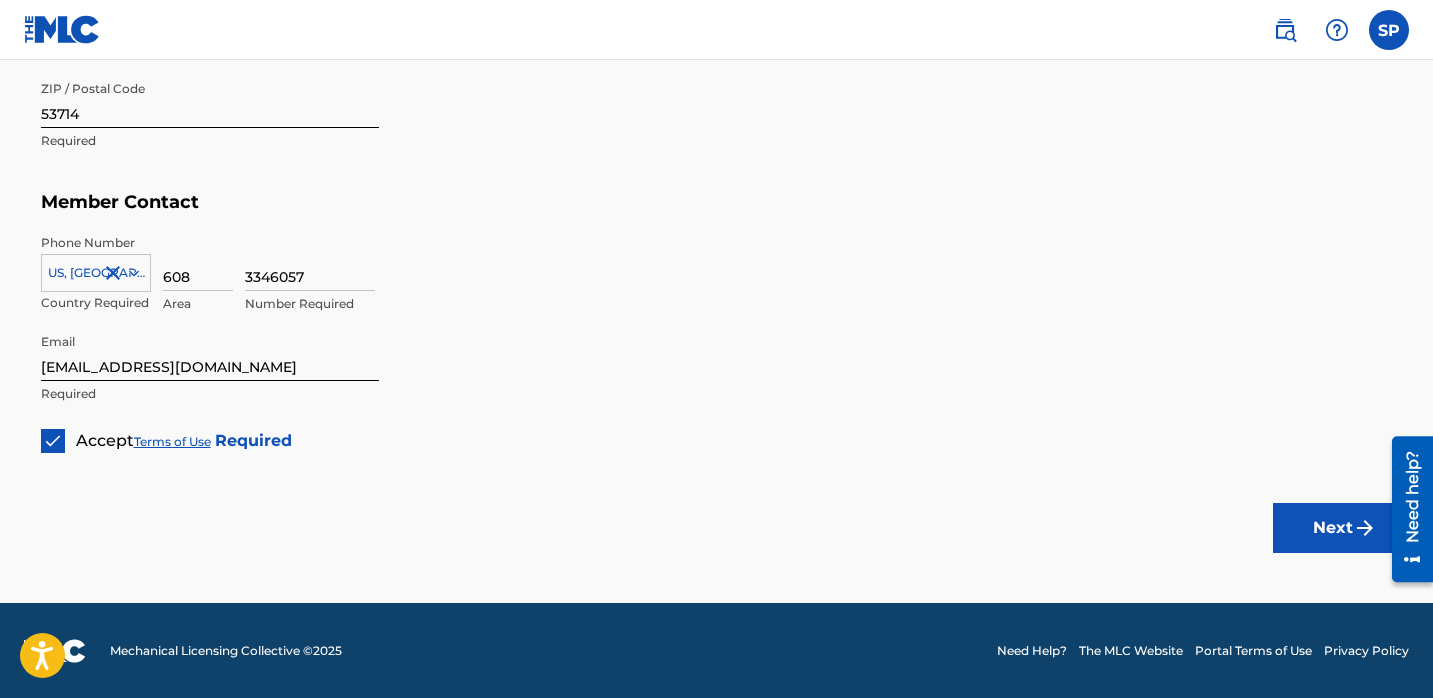 click at bounding box center (1365, 528) 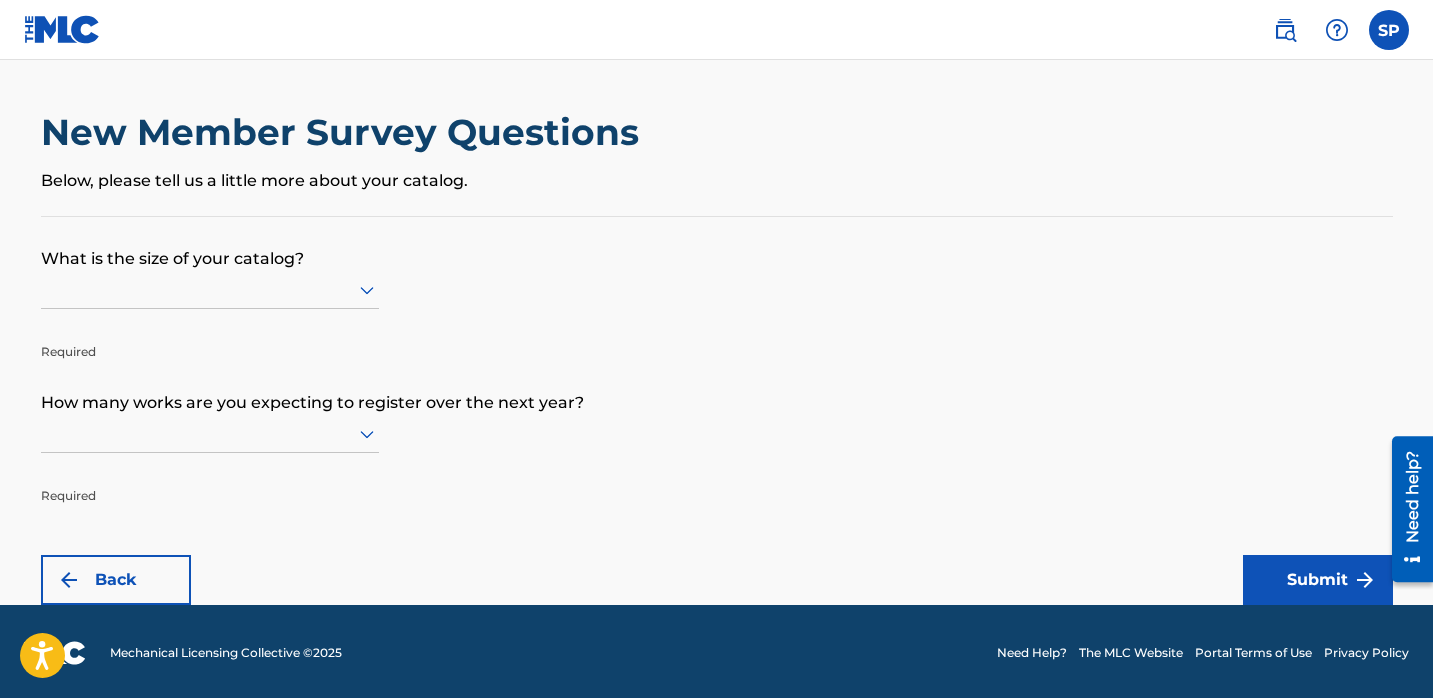 click at bounding box center [210, 289] 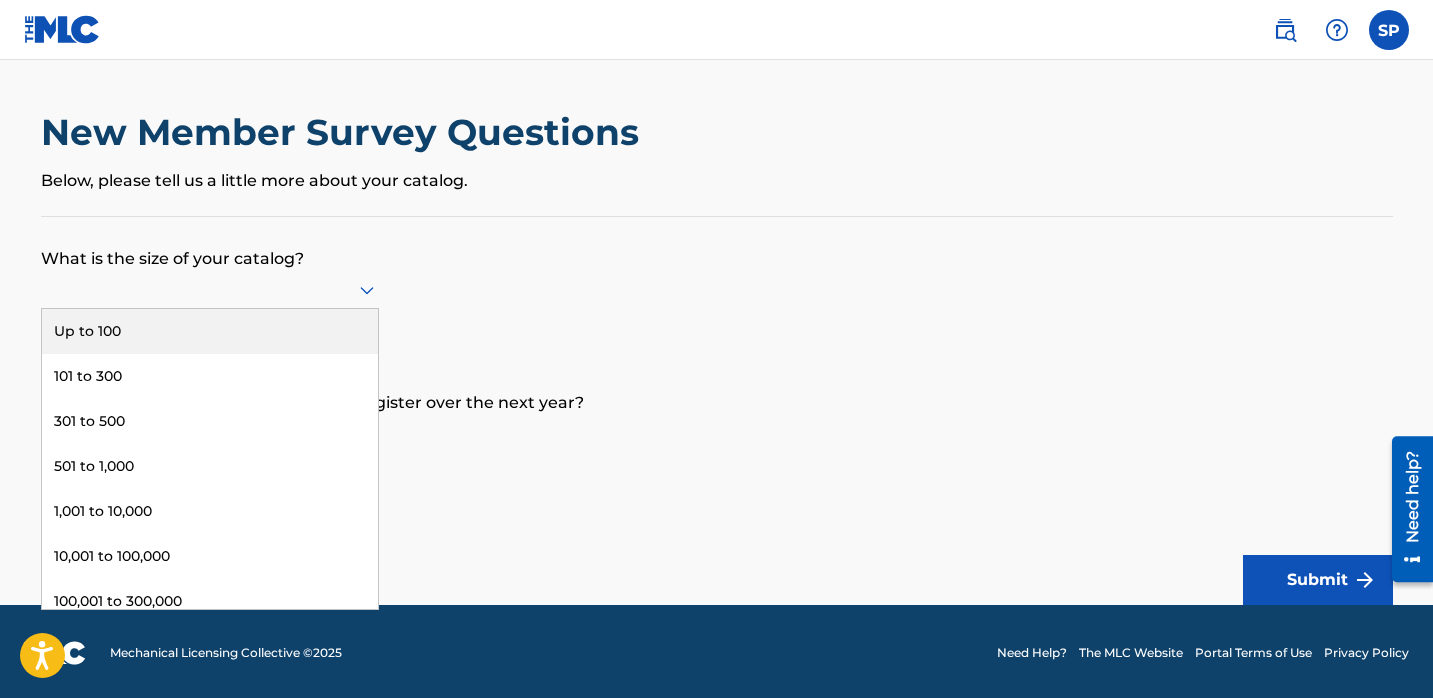 click on "Up to 100" at bounding box center [210, 331] 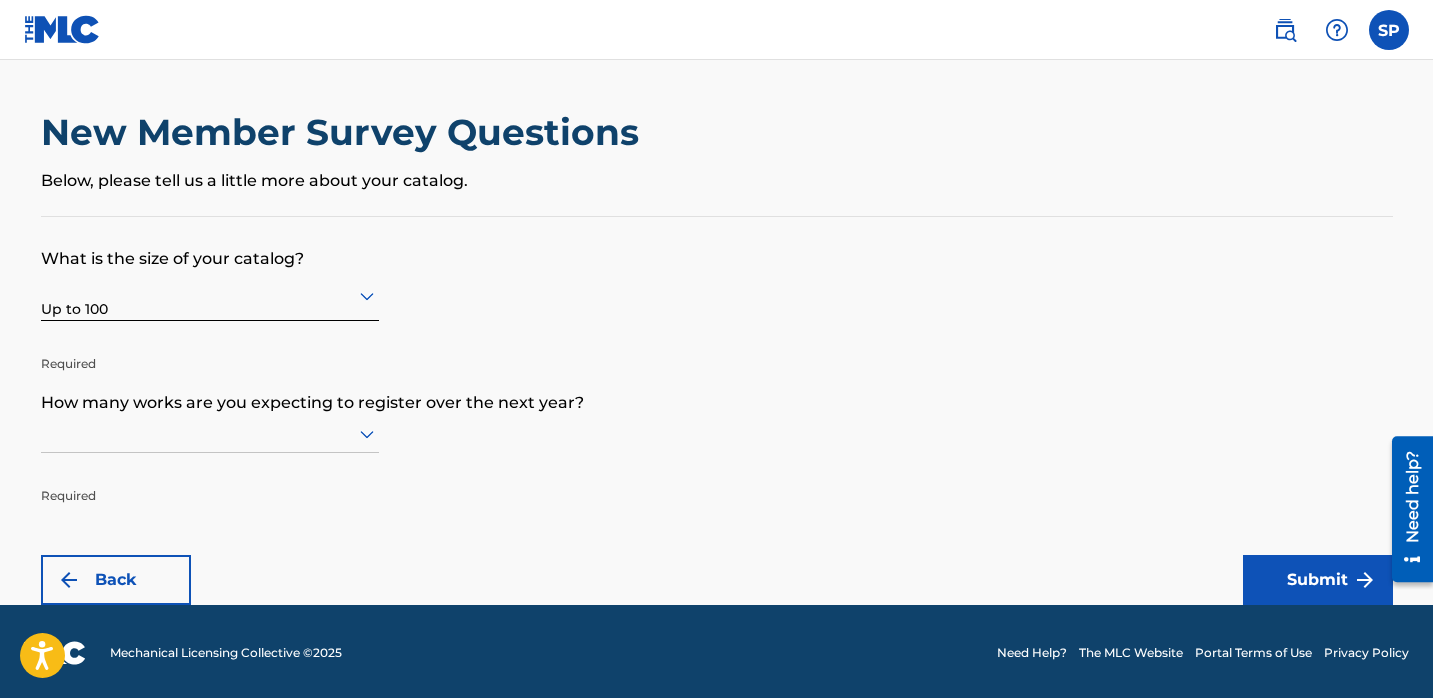 scroll, scrollTop: 3, scrollLeft: 0, axis: vertical 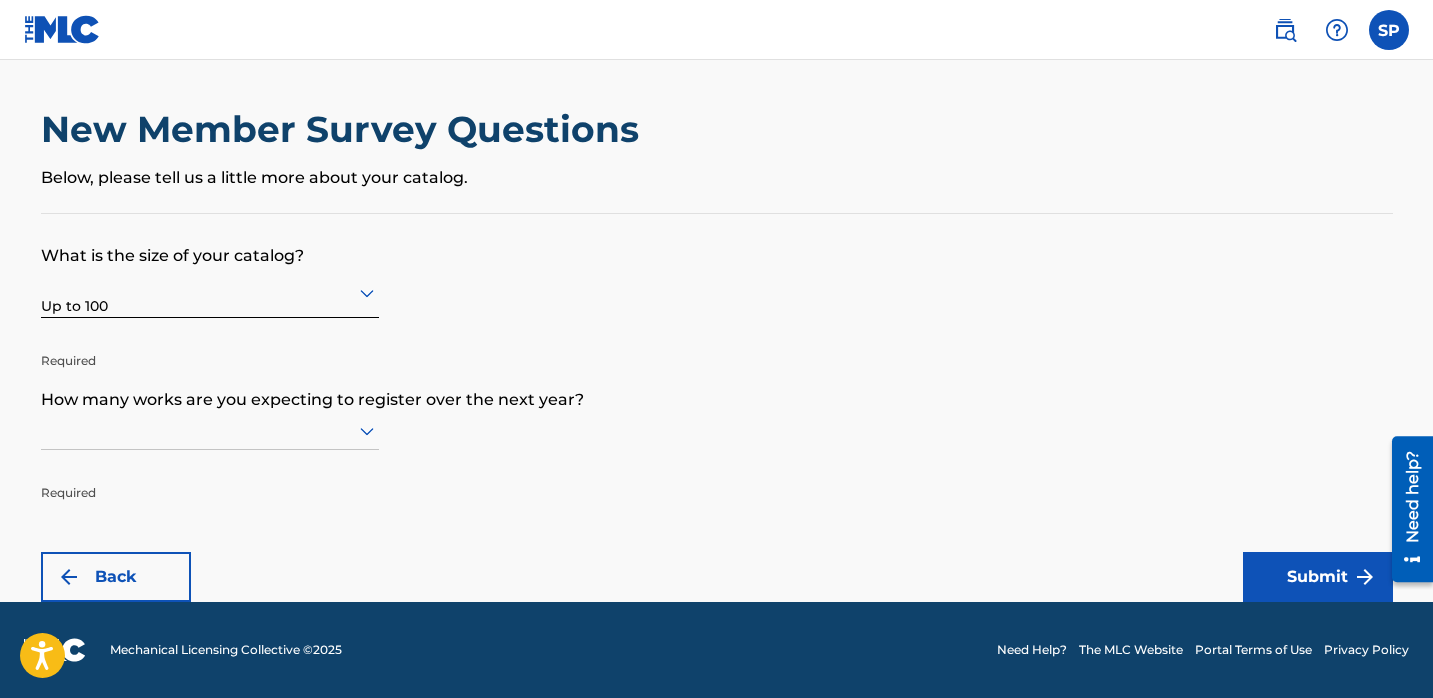 click 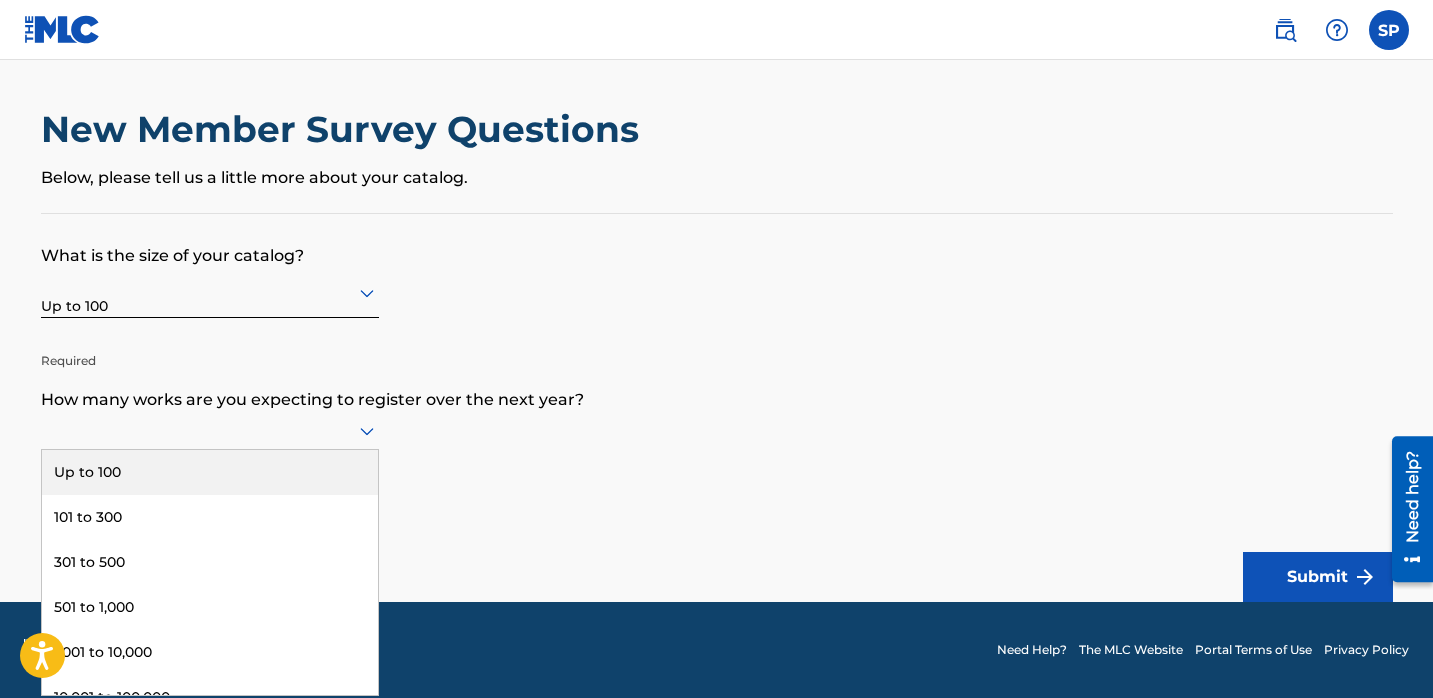 click on "Up to 100" at bounding box center (210, 472) 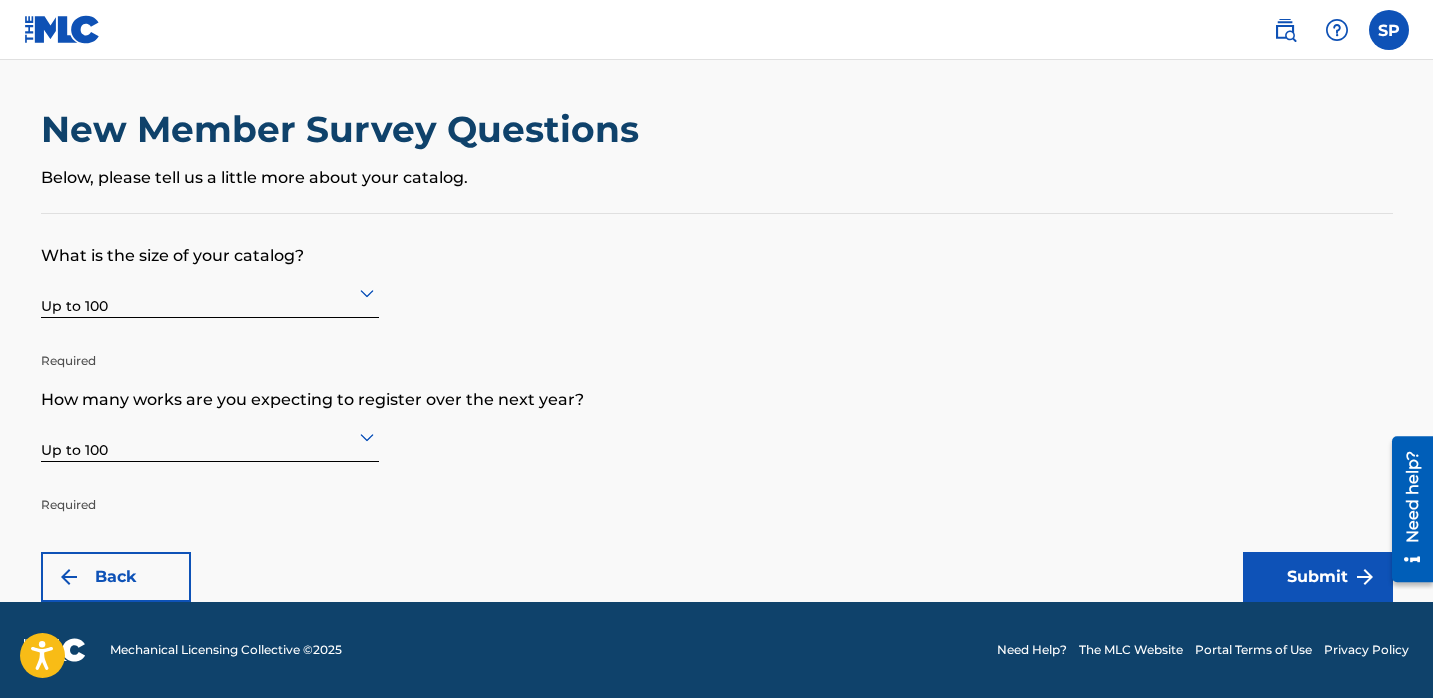 click on "Submit" at bounding box center (1318, 577) 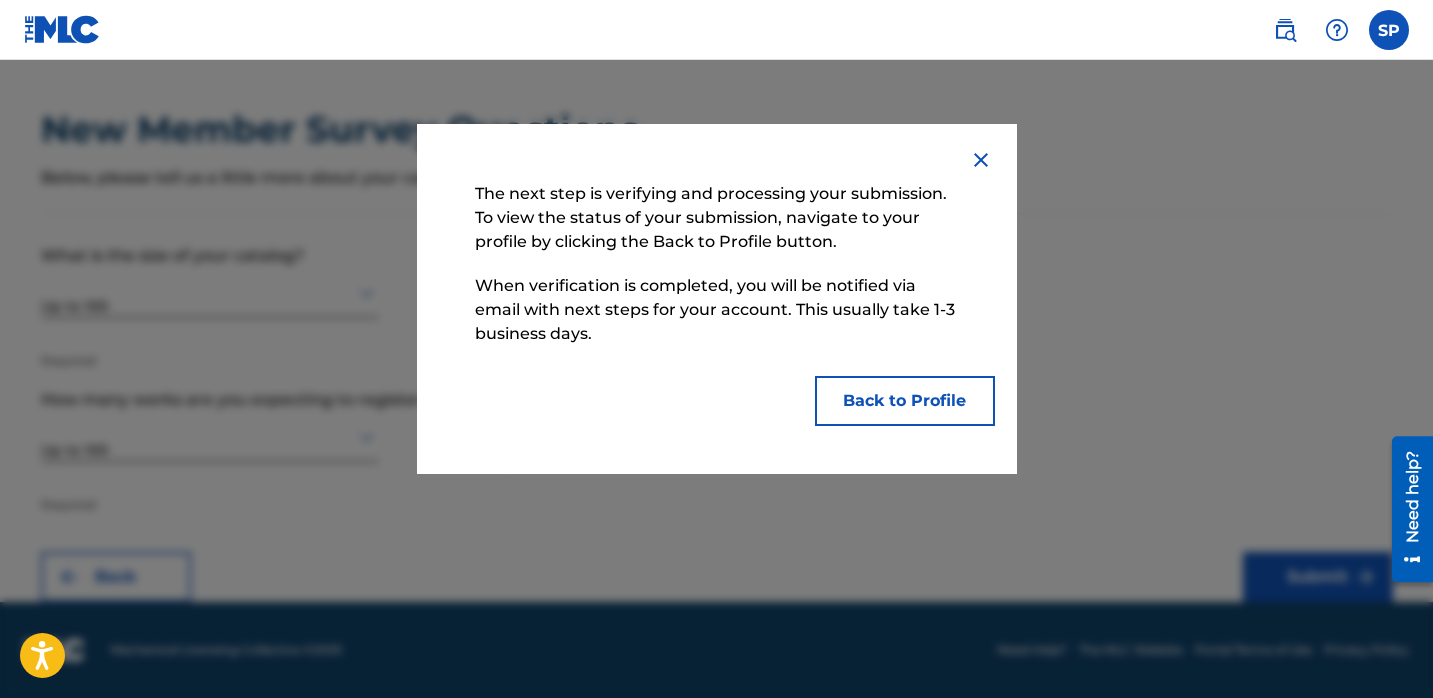 click on "Back to Profile" at bounding box center (905, 401) 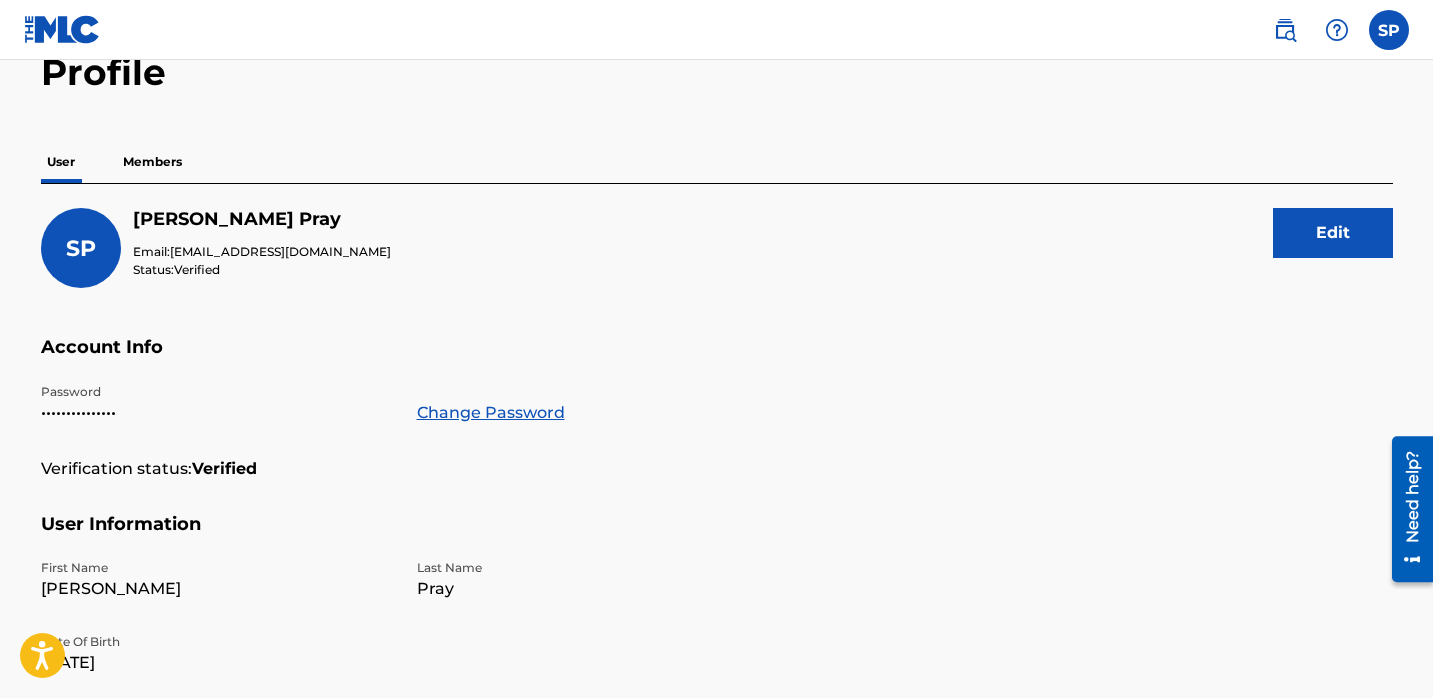 scroll, scrollTop: 0, scrollLeft: 0, axis: both 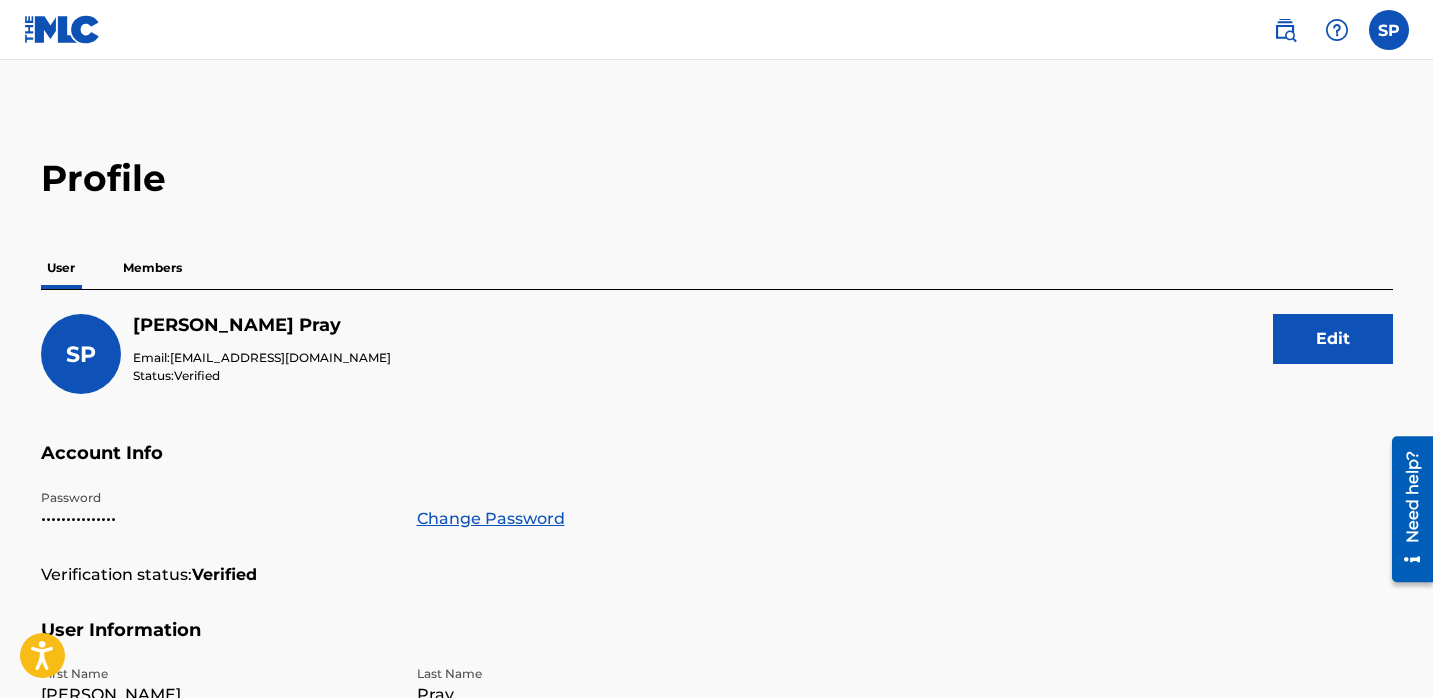 click on "Members" at bounding box center (152, 268) 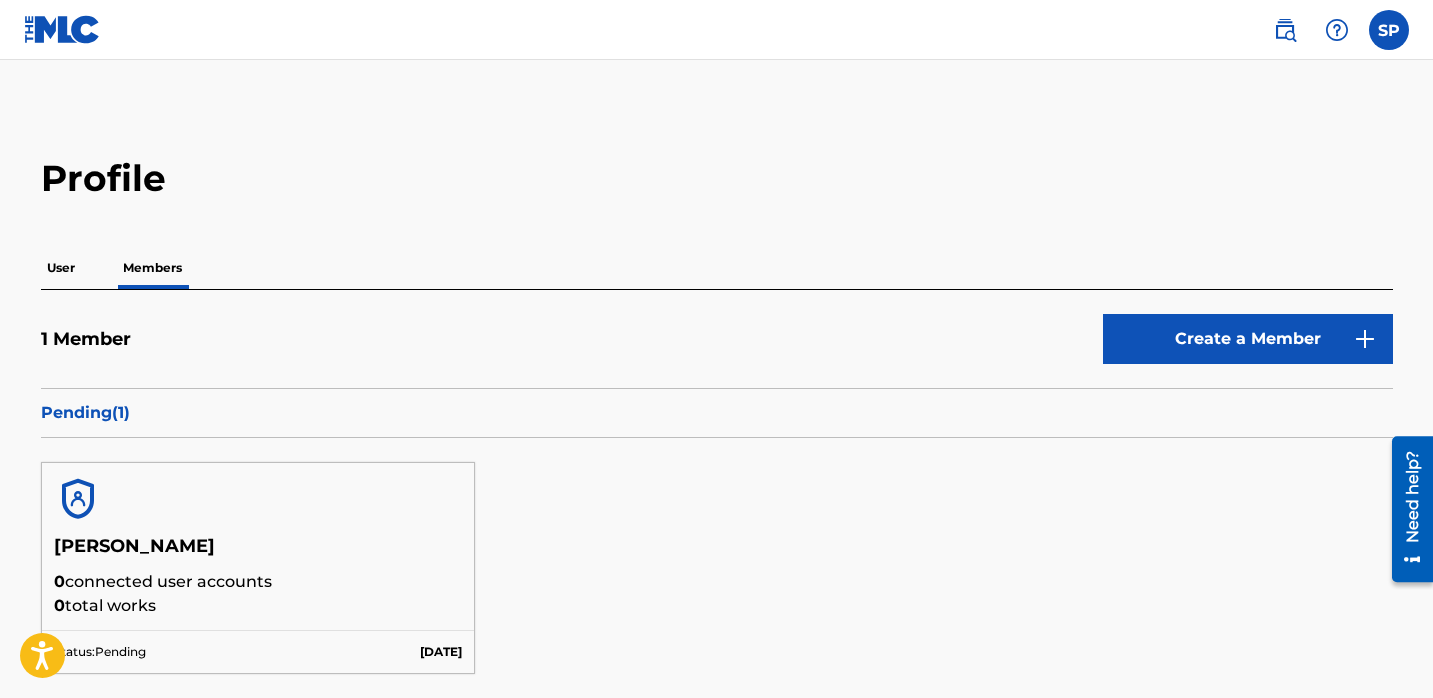 scroll, scrollTop: 0, scrollLeft: 0, axis: both 